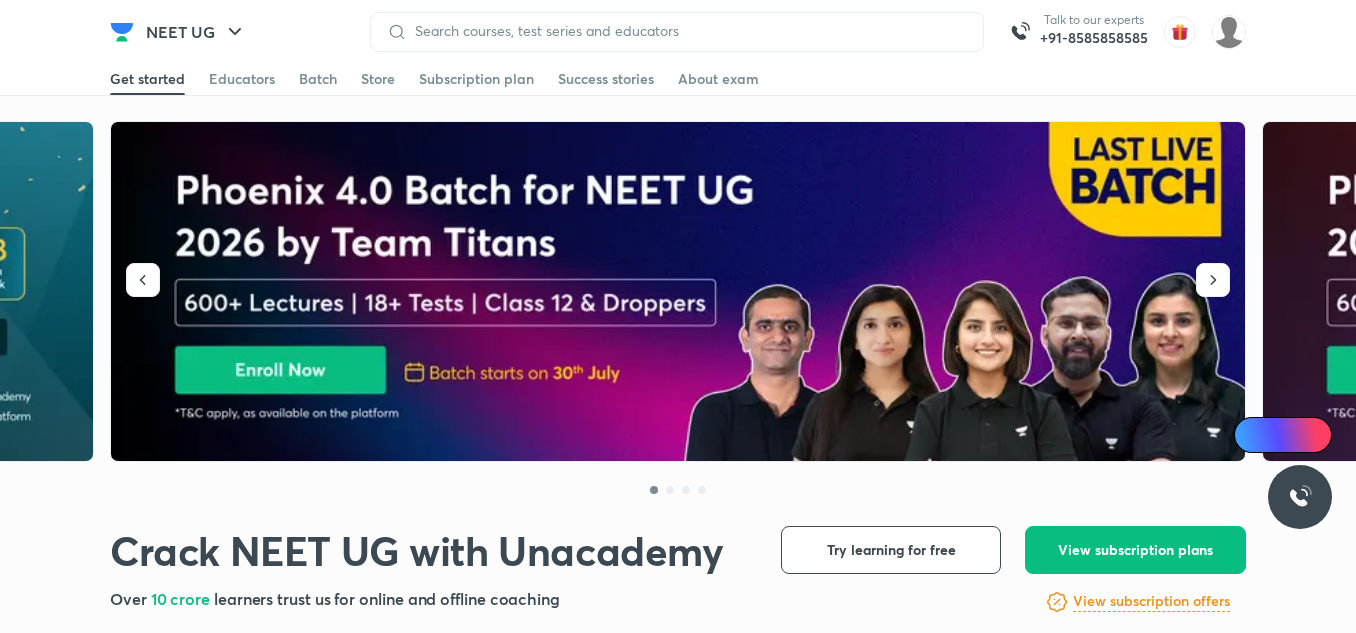 scroll, scrollTop: 0, scrollLeft: 0, axis: both 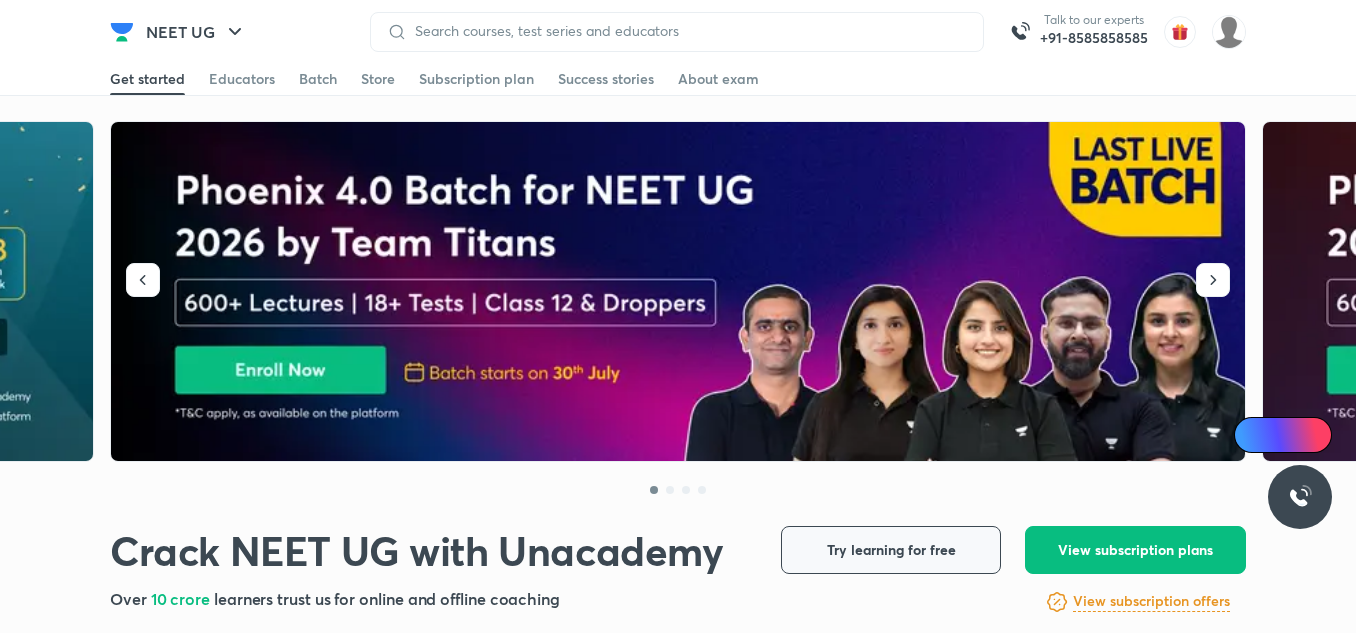 click on "Try learning for free" at bounding box center (891, 550) 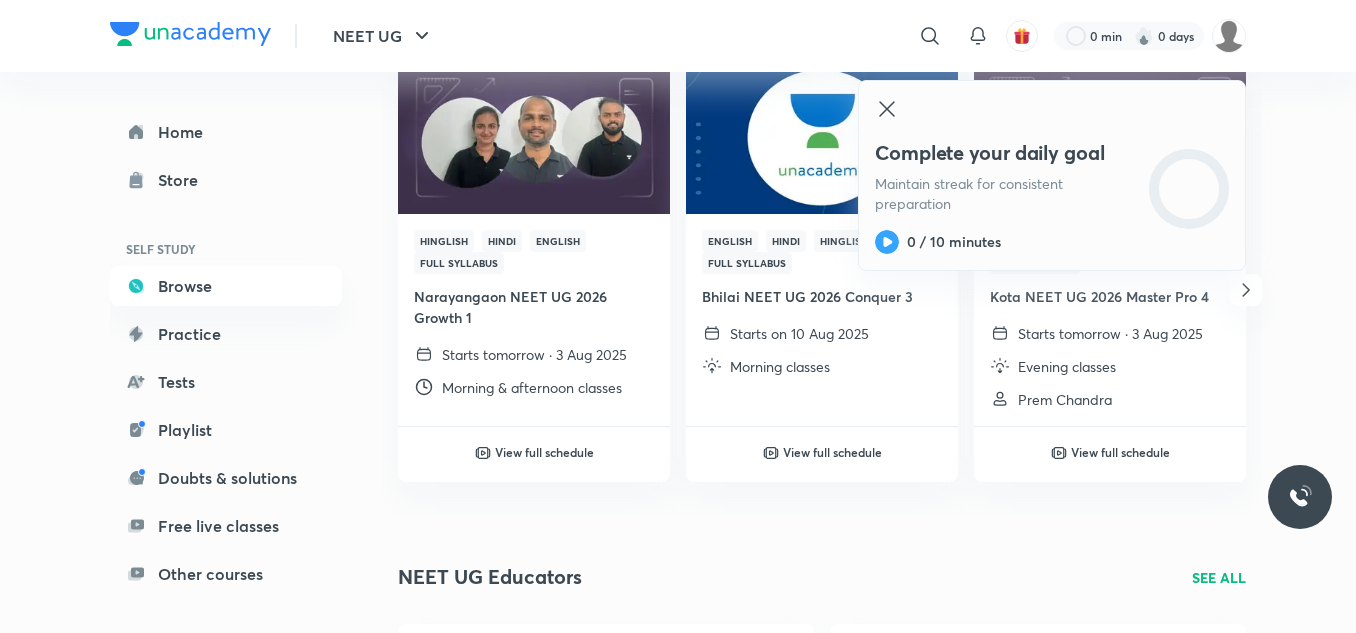 scroll, scrollTop: 328, scrollLeft: 0, axis: vertical 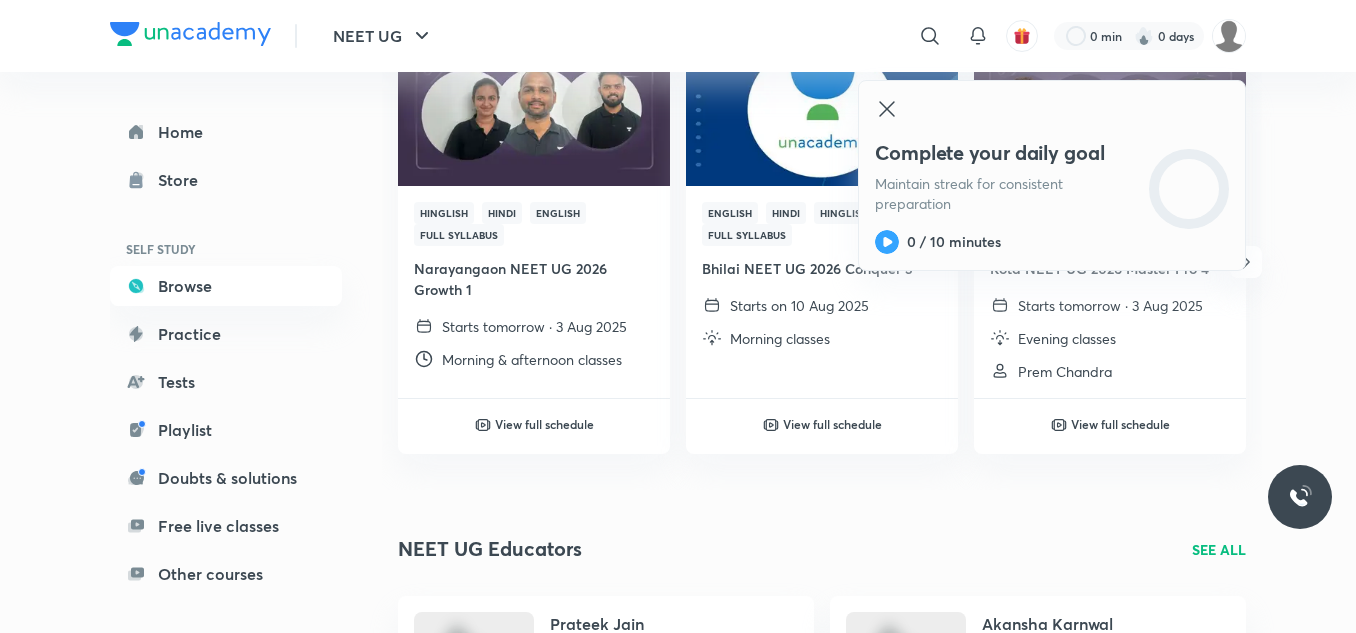 click on "Complete your daily goal" at bounding box center (1005, 153) 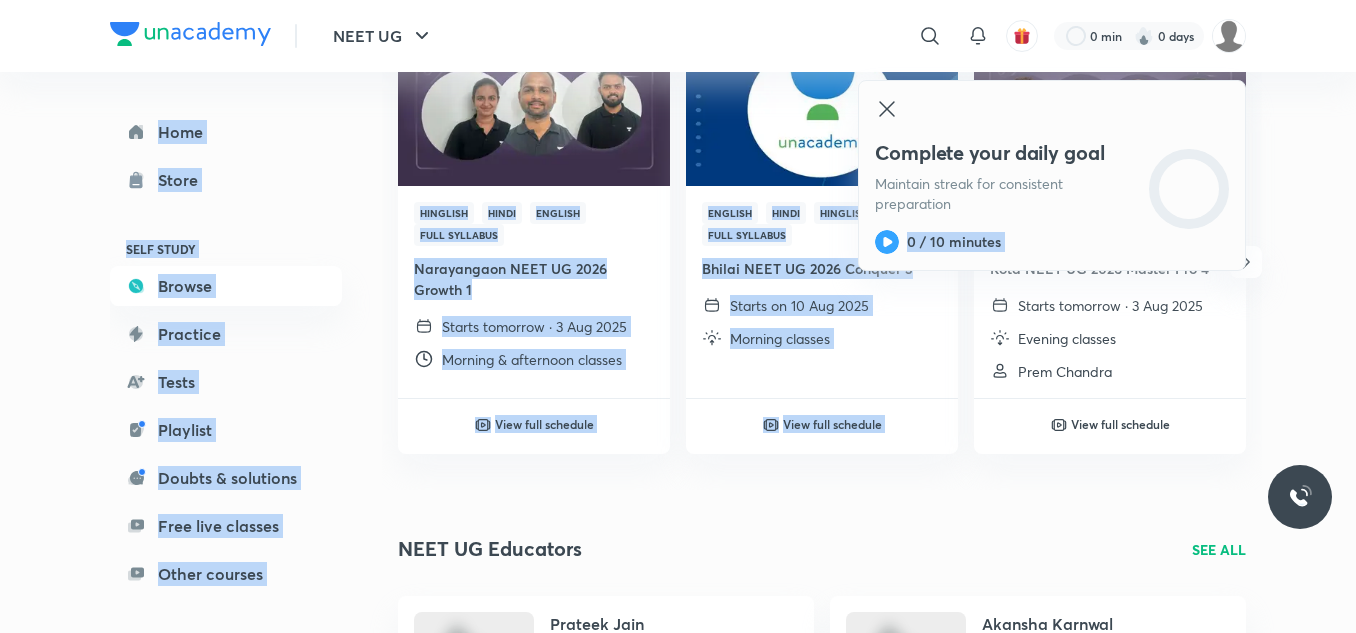 drag, startPoint x: 890, startPoint y: 237, endPoint x: 1246, endPoint y: 213, distance: 356.80807 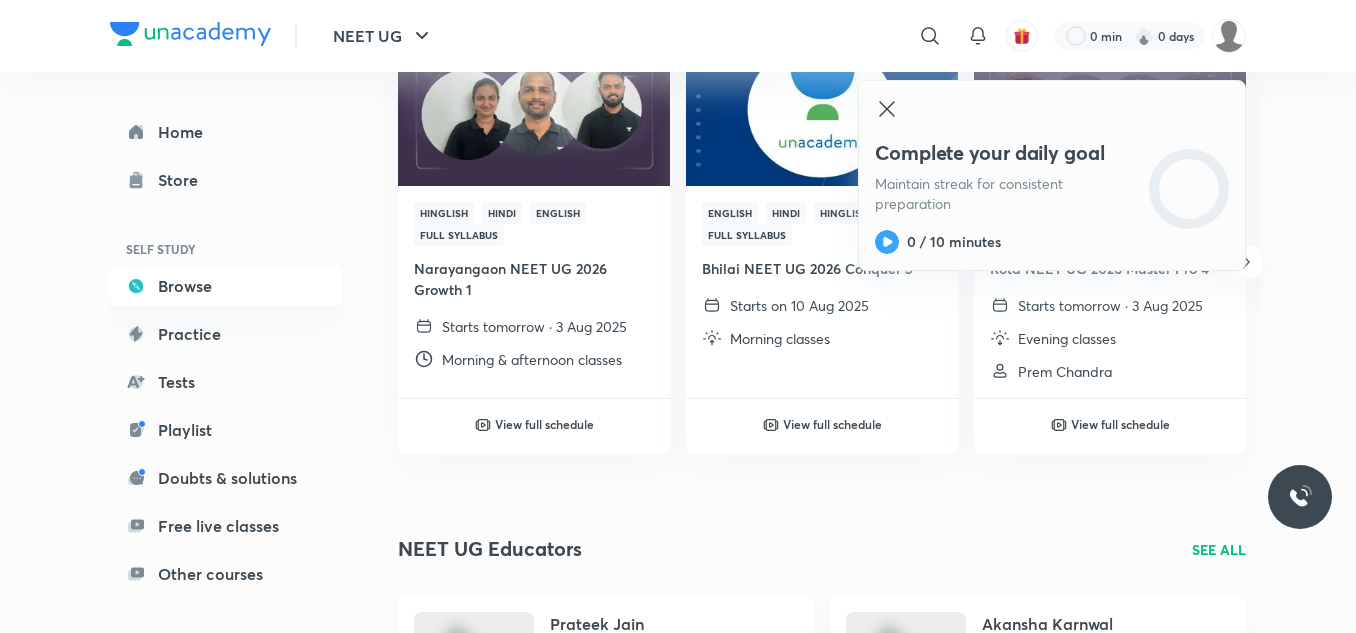 click on "Hinglish Hindi English Full Syllabus Narayangaon NEET UG [YEAR] Growth [NUMBER] Starts tomorrow · [DATE] Morning & afternoon classes View full schedule English Hindi Hinglish Full Syllabus Bhilai NEET UG [YEAR] Conquer [NUMBER] Starts on [DATE] Morning classes View full schedule English Hindi Hinglish Full Syllabus Kota NEET UG [YEAR] Master Pro [NUMBER] Starts tomorrow · [DATE] Evening classes Prem Chandra View full schedule English Hindi Hinglish Full Syllabus Narayangaon NEET UG [YEAR] Conquer Starts on [DATE] Morning classes View full schedule" at bounding box center (822, 262) 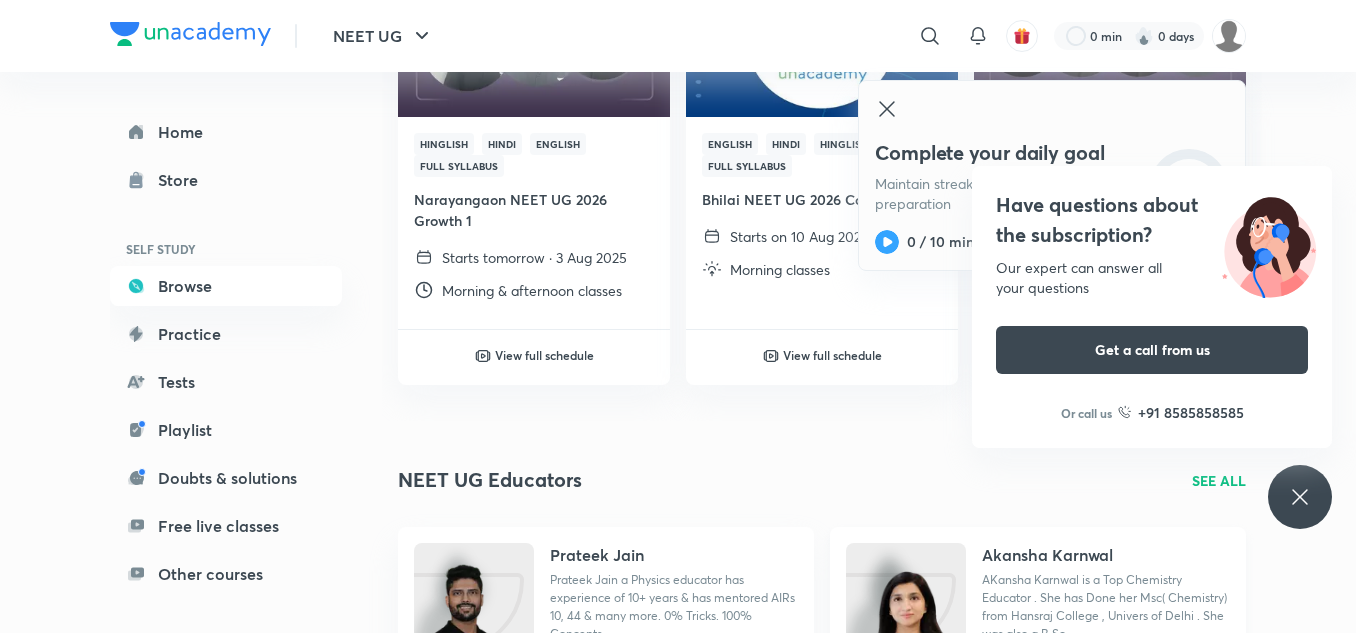 scroll, scrollTop: 284, scrollLeft: 0, axis: vertical 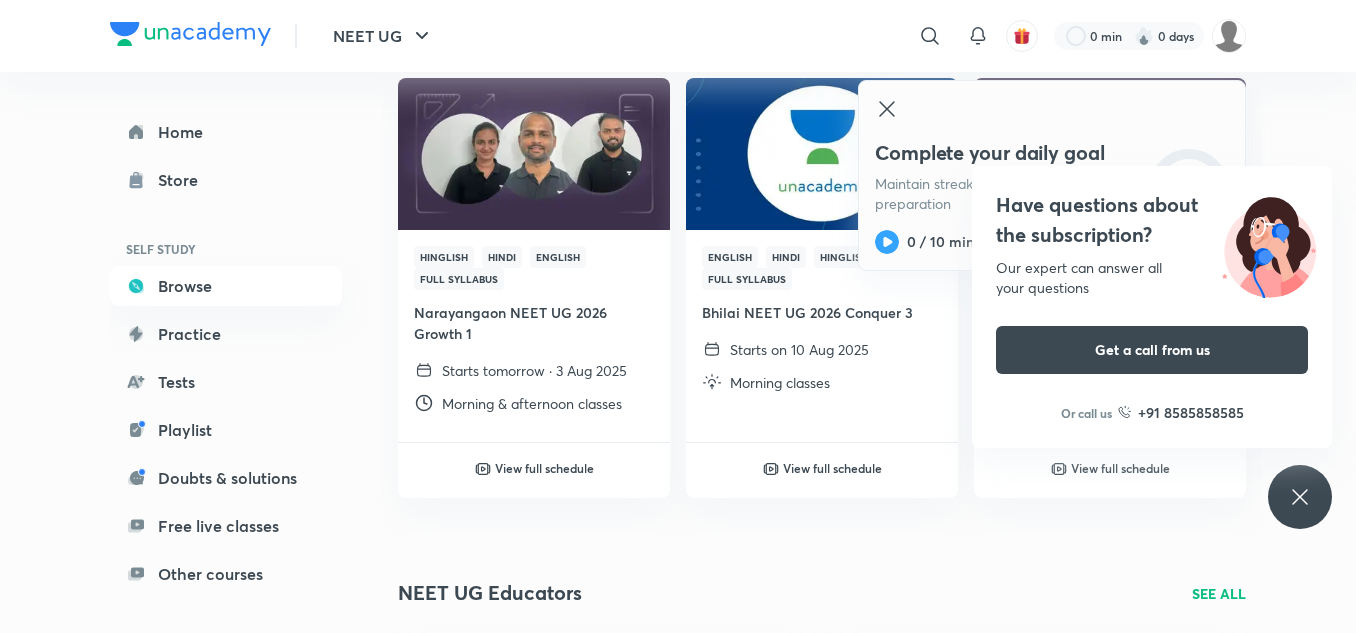 click 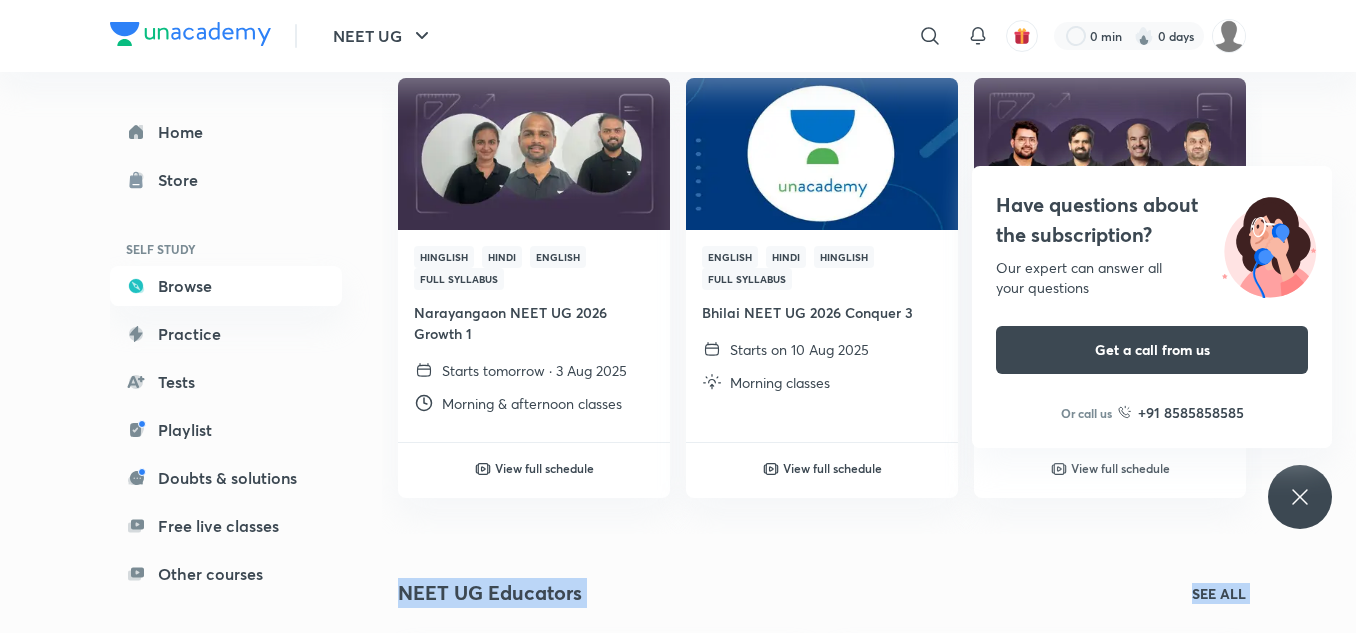 drag, startPoint x: 1299, startPoint y: 142, endPoint x: 1318, endPoint y: 514, distance: 372.4849 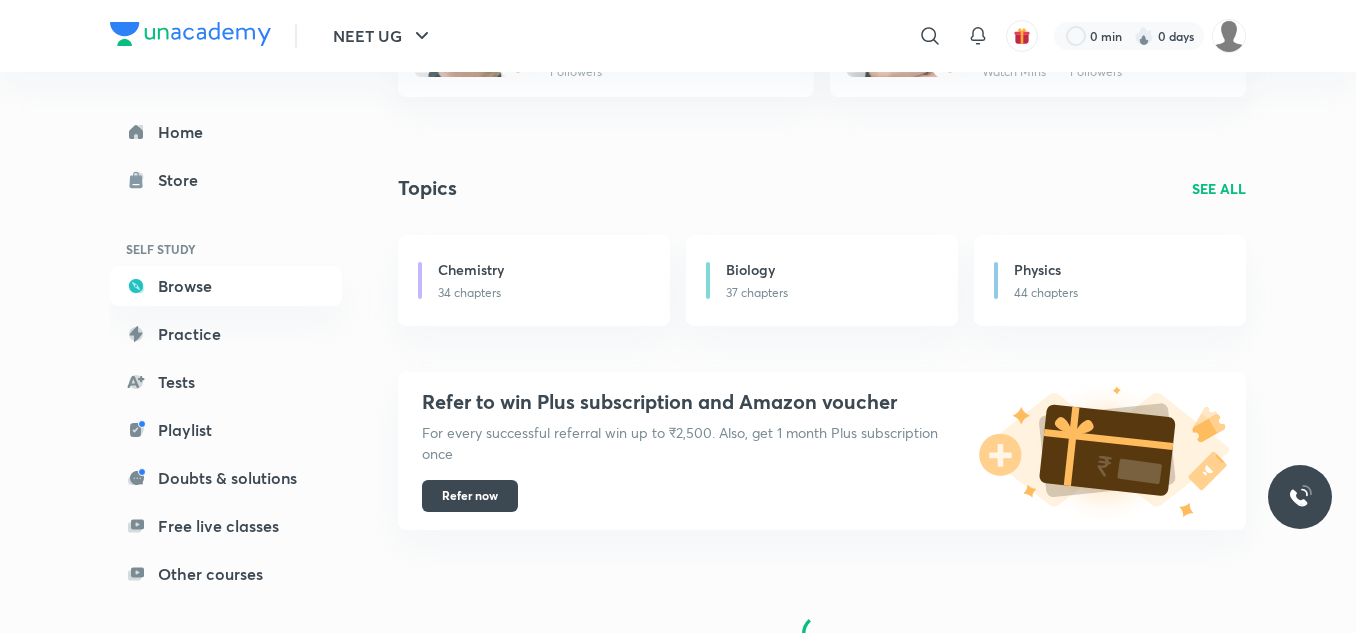 scroll, scrollTop: 1234, scrollLeft: 0, axis: vertical 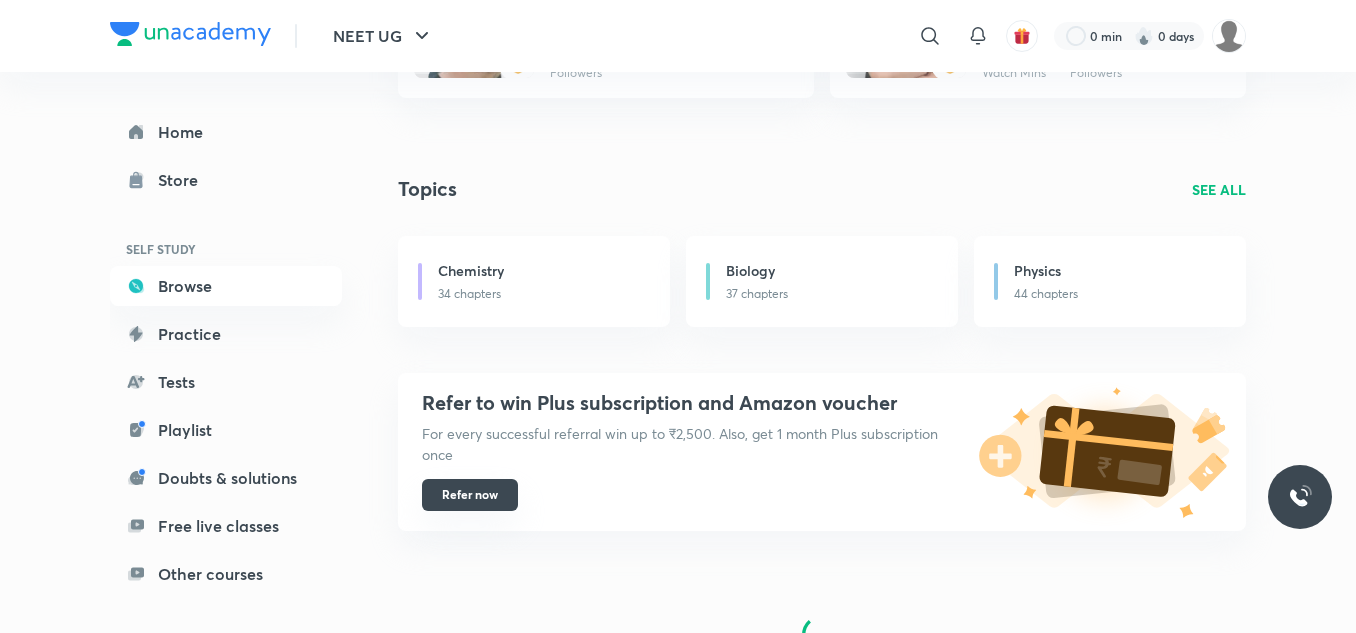click on "Refer now" at bounding box center (470, 495) 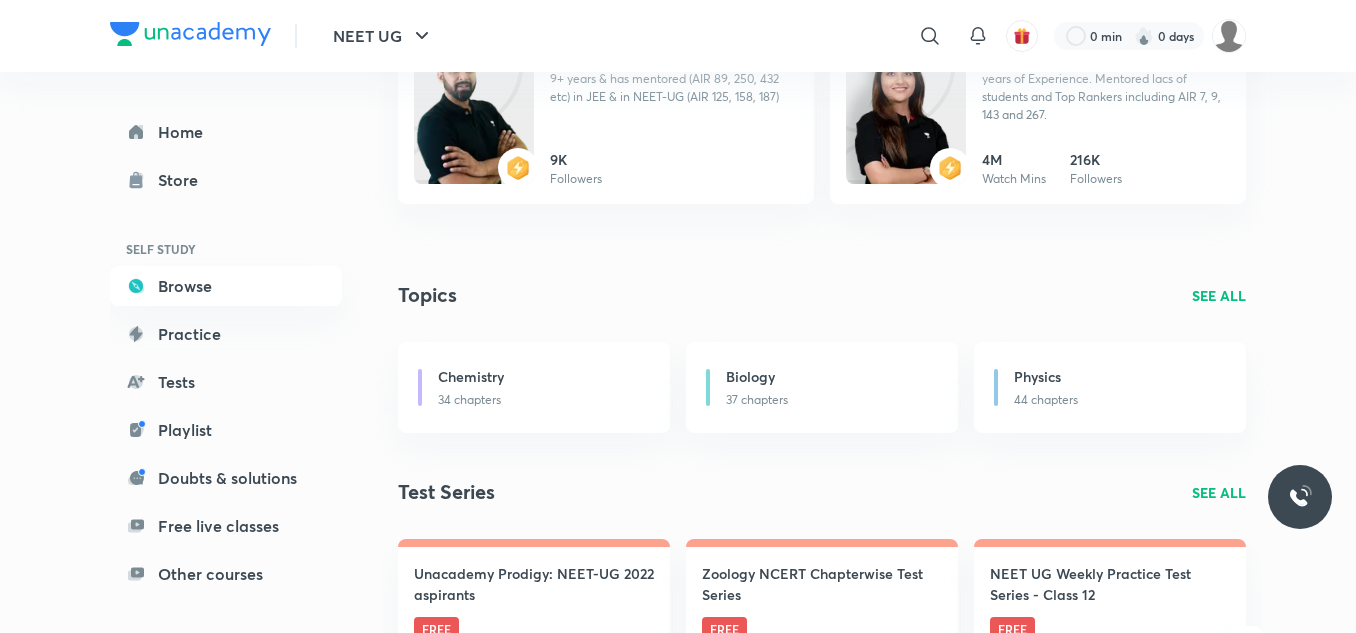 scroll, scrollTop: 1234, scrollLeft: 0, axis: vertical 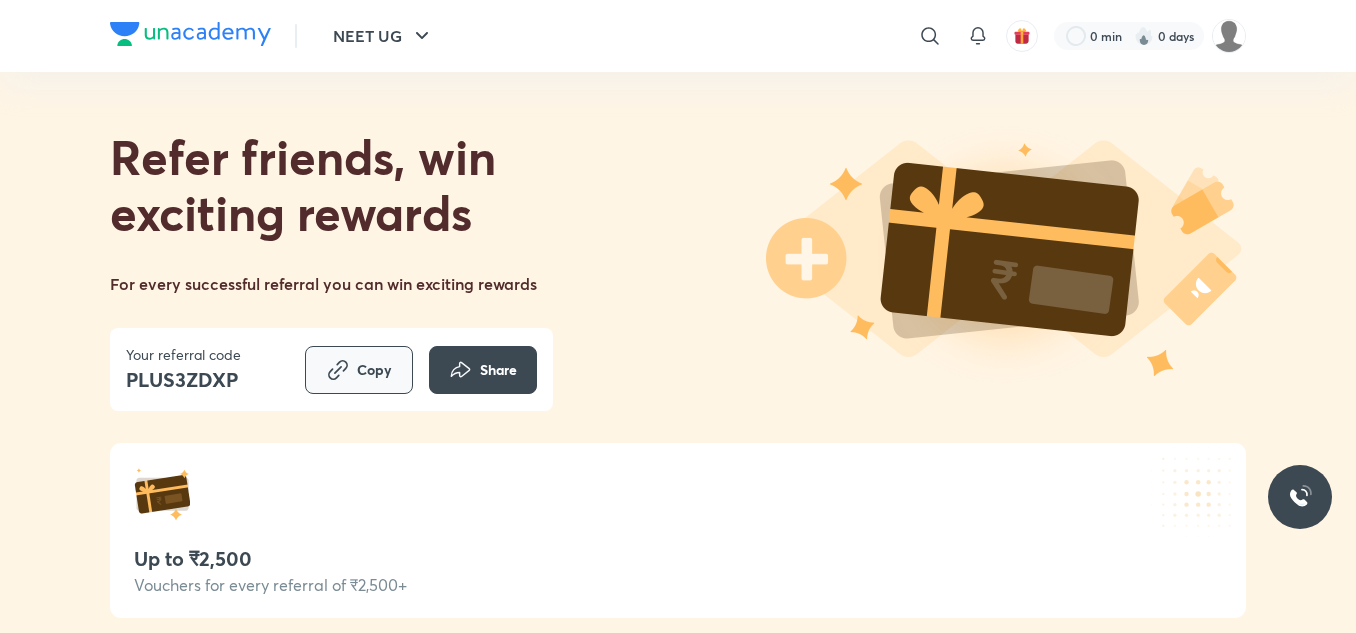 click on "Copy" at bounding box center [359, 370] 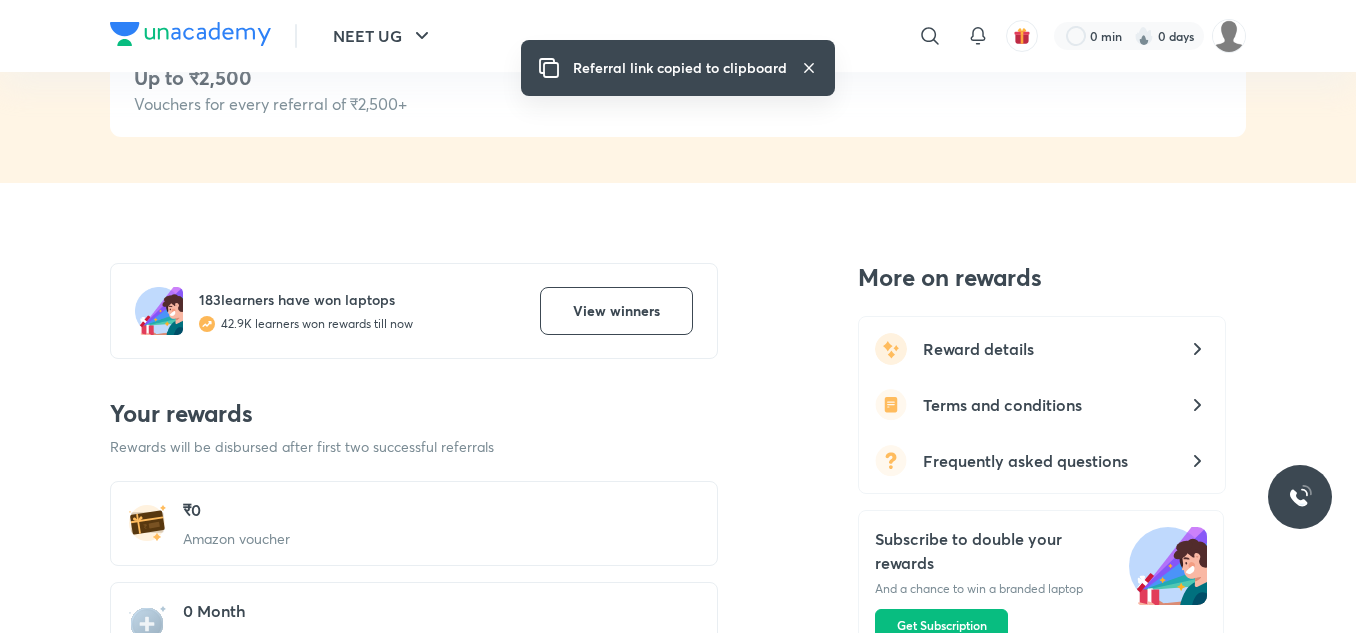 scroll, scrollTop: 482, scrollLeft: 0, axis: vertical 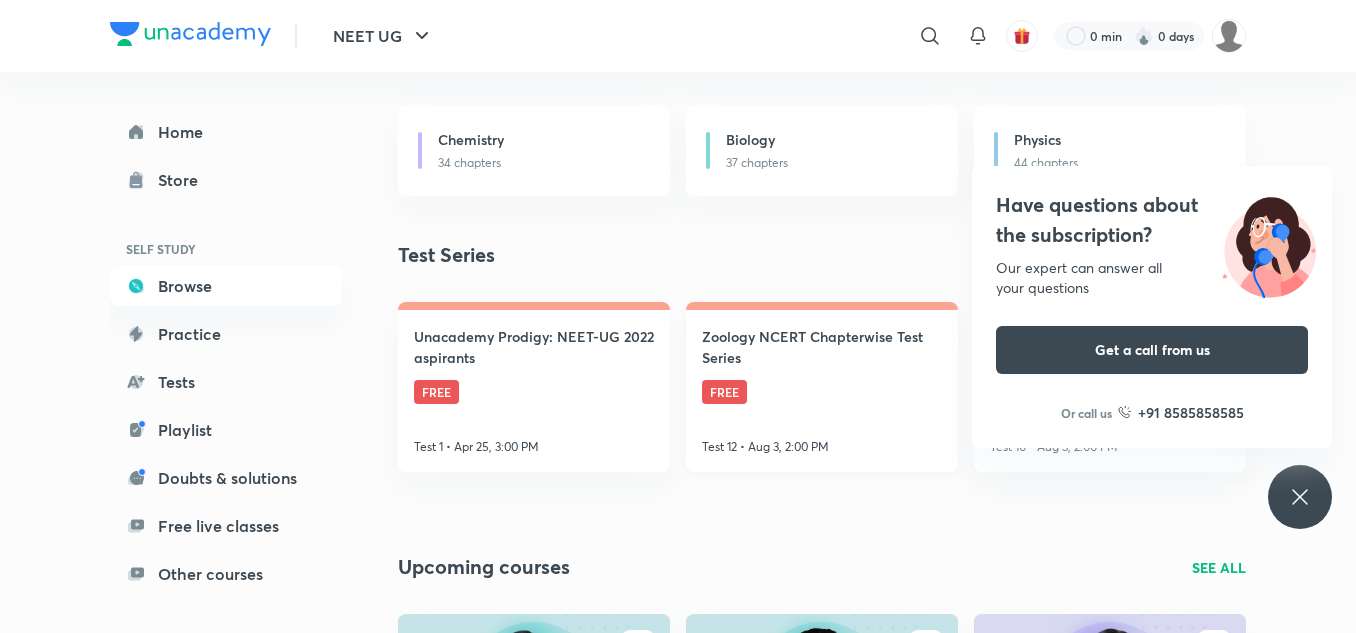 click on "Zoology NCERT Chapterwise Test Series FREE Test 12 • Aug 3, 2:00 PM" at bounding box center [822, 387] 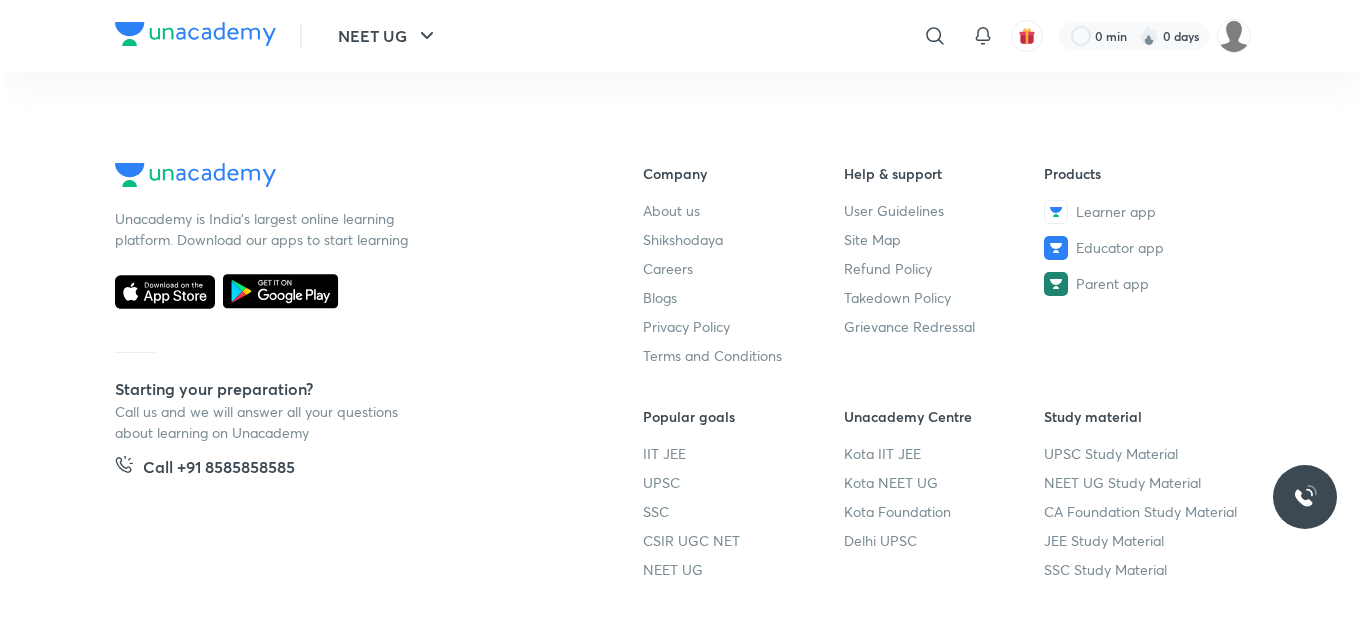 scroll, scrollTop: 0, scrollLeft: 0, axis: both 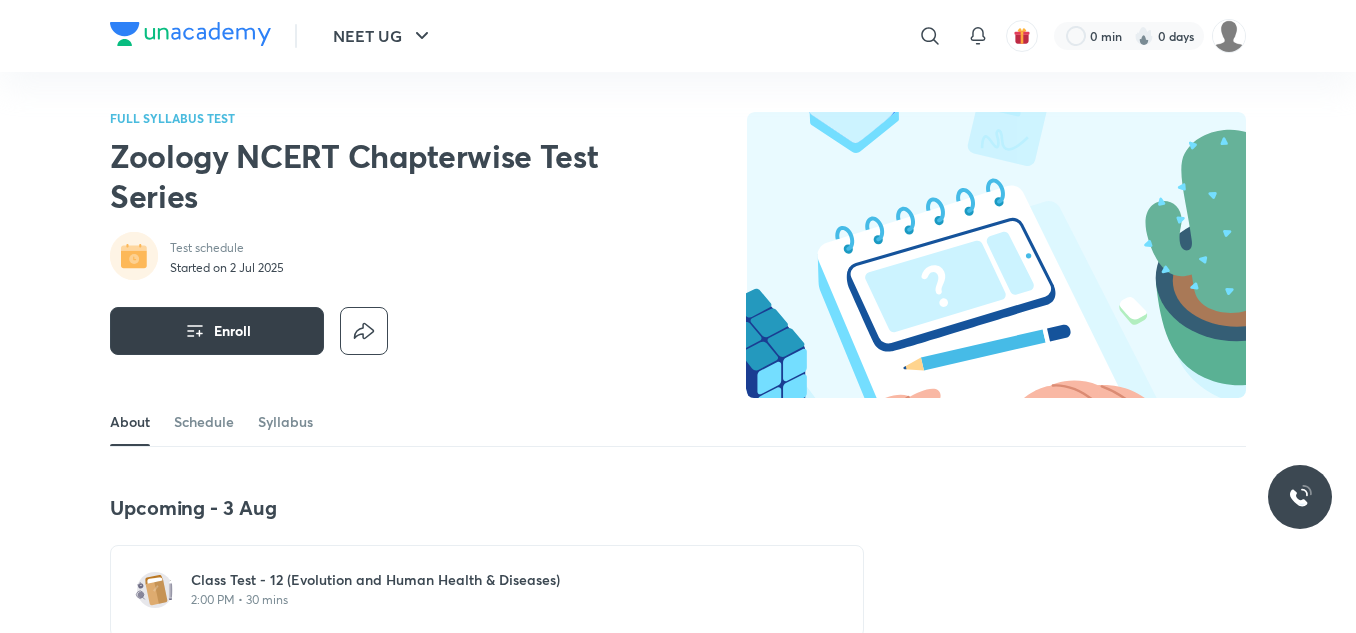 click on "Enroll" at bounding box center [217, 331] 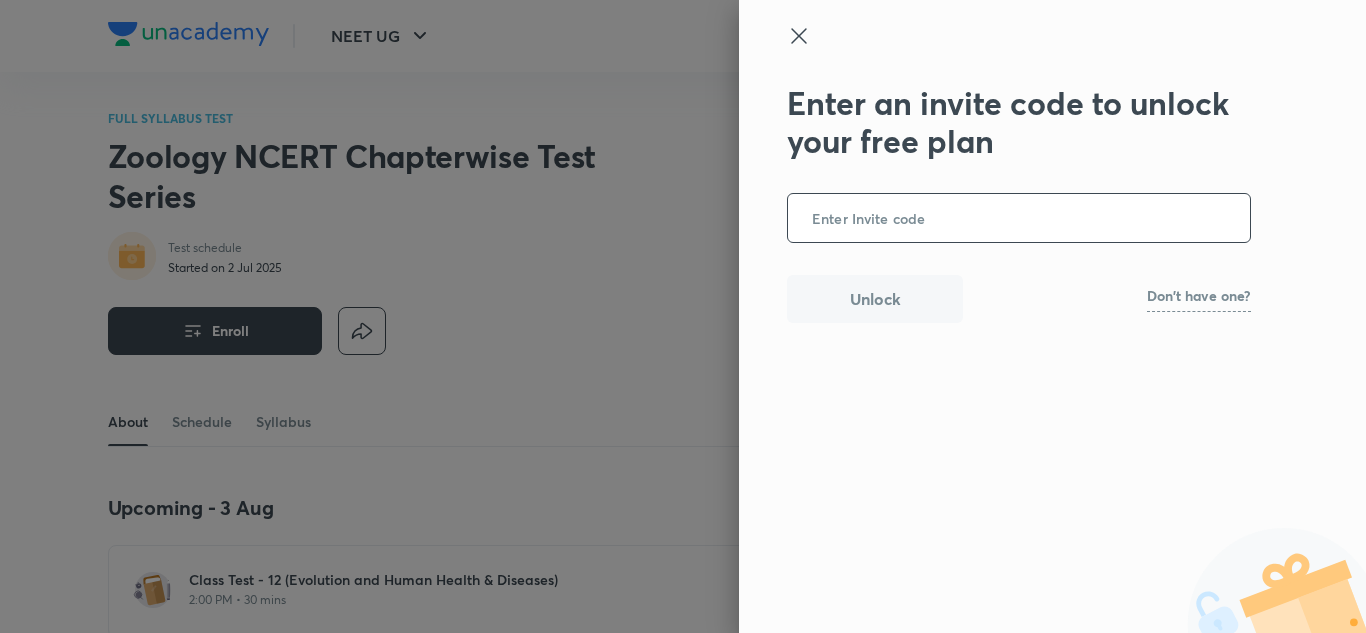 click at bounding box center (1019, 218) 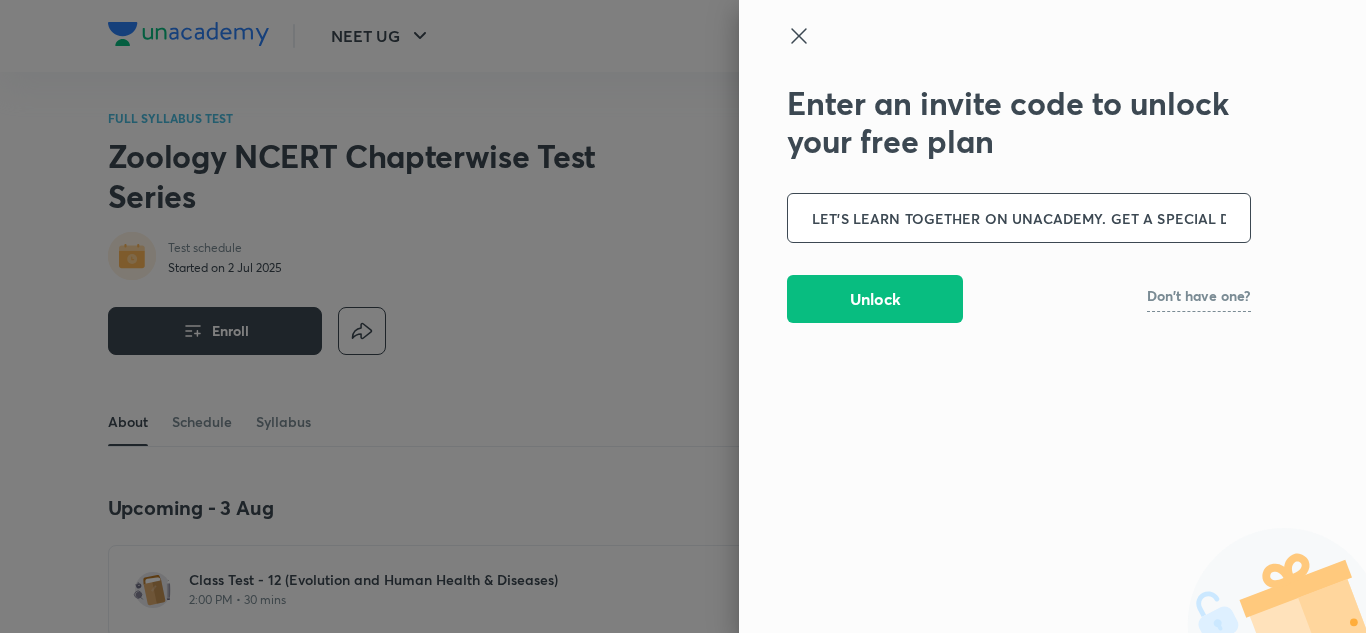 scroll, scrollTop: 0, scrollLeft: 1895, axis: horizontal 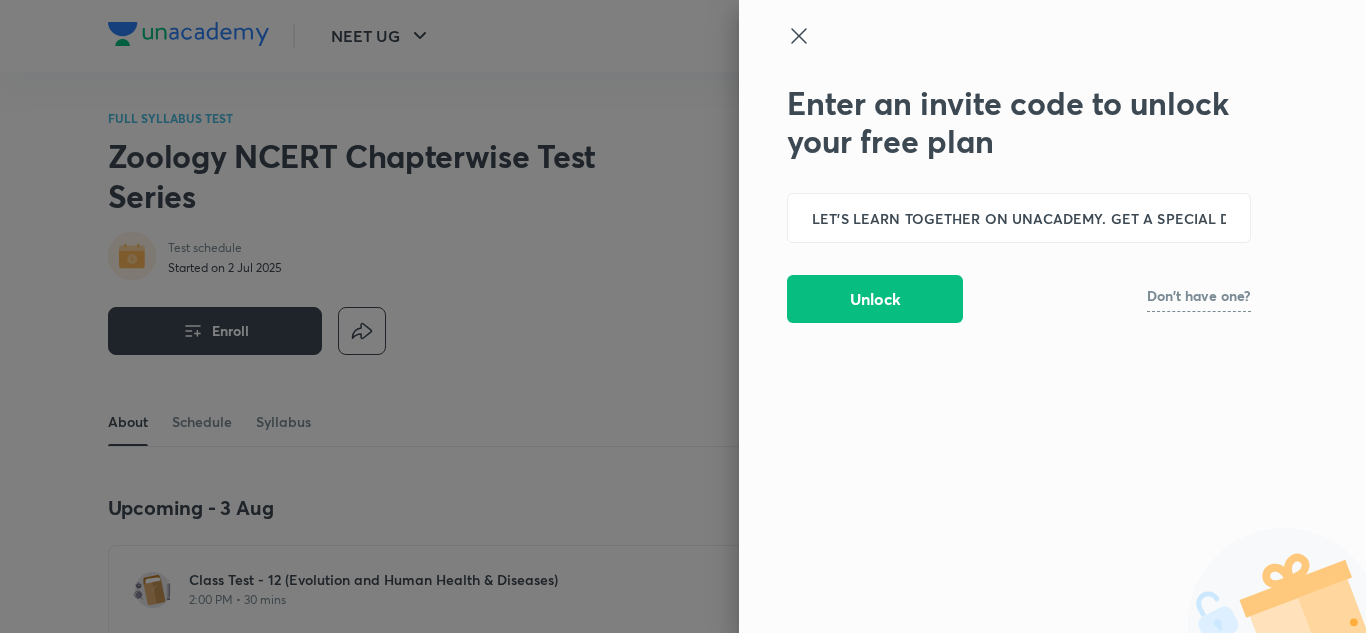 click on "Enter an invite code to unlock your free plan LET'S LEARN TOGETHER ON UNACADEMY. GET A SPECIAL DISCOUNT ON YOUR SUBSCRIPTION WITH MY REFERRAL CODE PLUS3ZDXP  CLICK ON THIS LINK TO SUBSCRIBE HTTPS://UNACADEMY.COM/GOAL/-/YOTUH/SUBSCRIBE?REFERRAL_CODE=PLUS3ZDXP&SHOW_PRICING=TRUE  FOR ANY QUERIES, GIVE A CALL AT +91 [PHONE] ​ Unlock Don't have one?" at bounding box center [1052, 316] 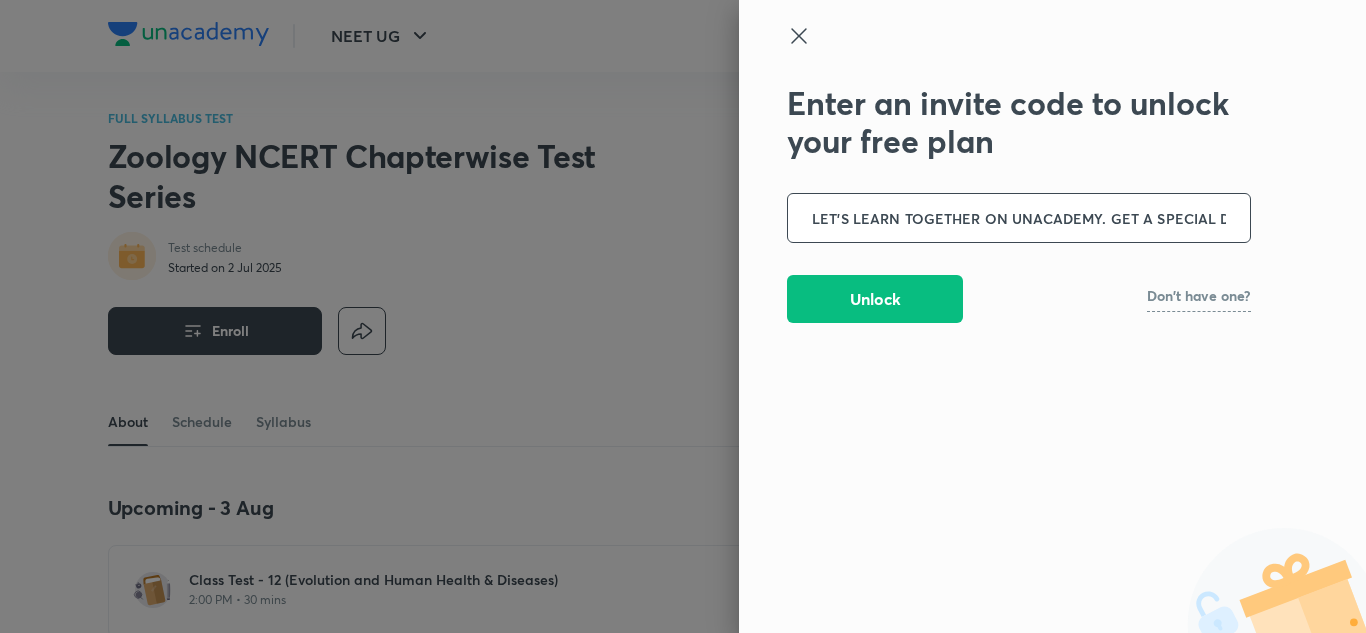 click on "LET'S LEARN TOGETHER ON UNACADEMY. GET A SPECIAL DISCOUNT ON YOUR SUBSCRIPTION WITH MY REFERRAL CODE [PHONE]  CLICK ON THIS LINK TO SUBSCRIBE HTTPS://UNACADEMY.COM/GOAL/-/YOTUH/SUBSCRIBE?REFERRAL_CODE=[PHONE]&SHOW_PRICING=TRUE  FOR ANY QUERIES, GIVE A CALL AT +91 [PHONE]" at bounding box center [1019, 218] 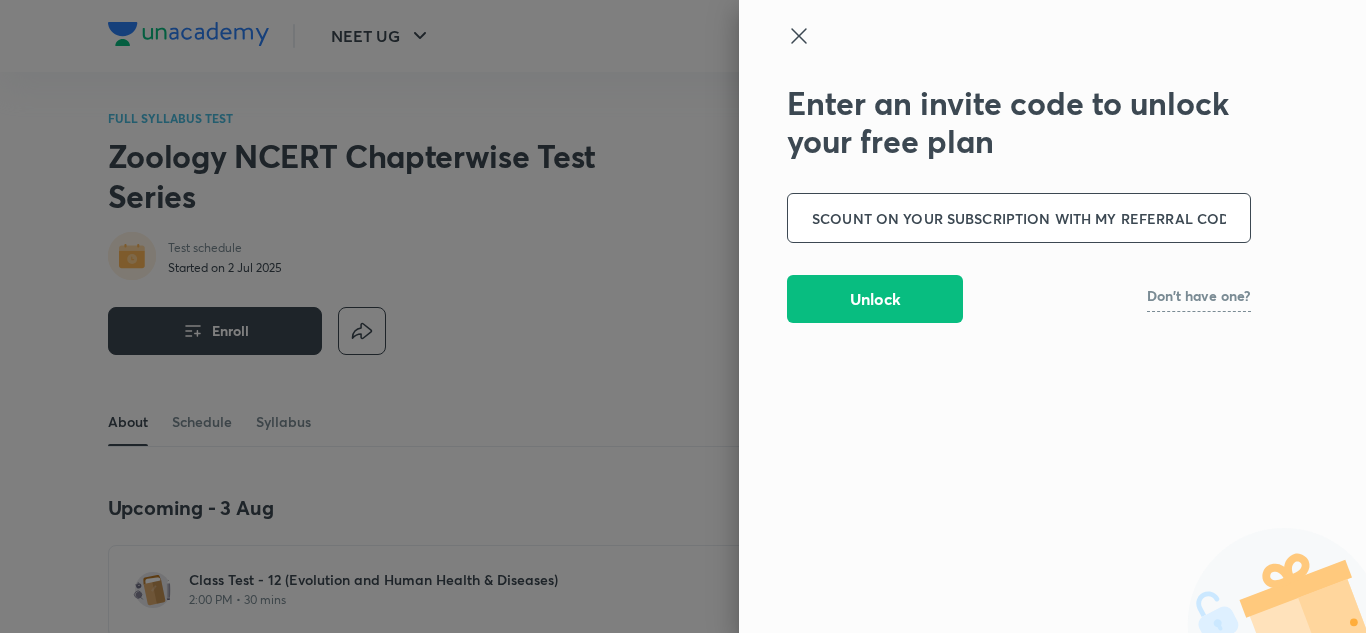 click on "SCOUNT ON YOUR SUBSCRIPTION WITH MY REFERRAL CODE PLUS3ZDXP  CLICK ON THIS LINK TO SUBSCRIBE HTTPS://UNACADEMY.COM/GOAL/-/YOTUH/SUBSCRIBE?REFERRAL_CODE=PLUS3ZDXP&SHOW_PRICING=TRUE  FOR ANY QUERIES, GIVE A CALL AT +91 [PHONE]" at bounding box center [1019, 218] 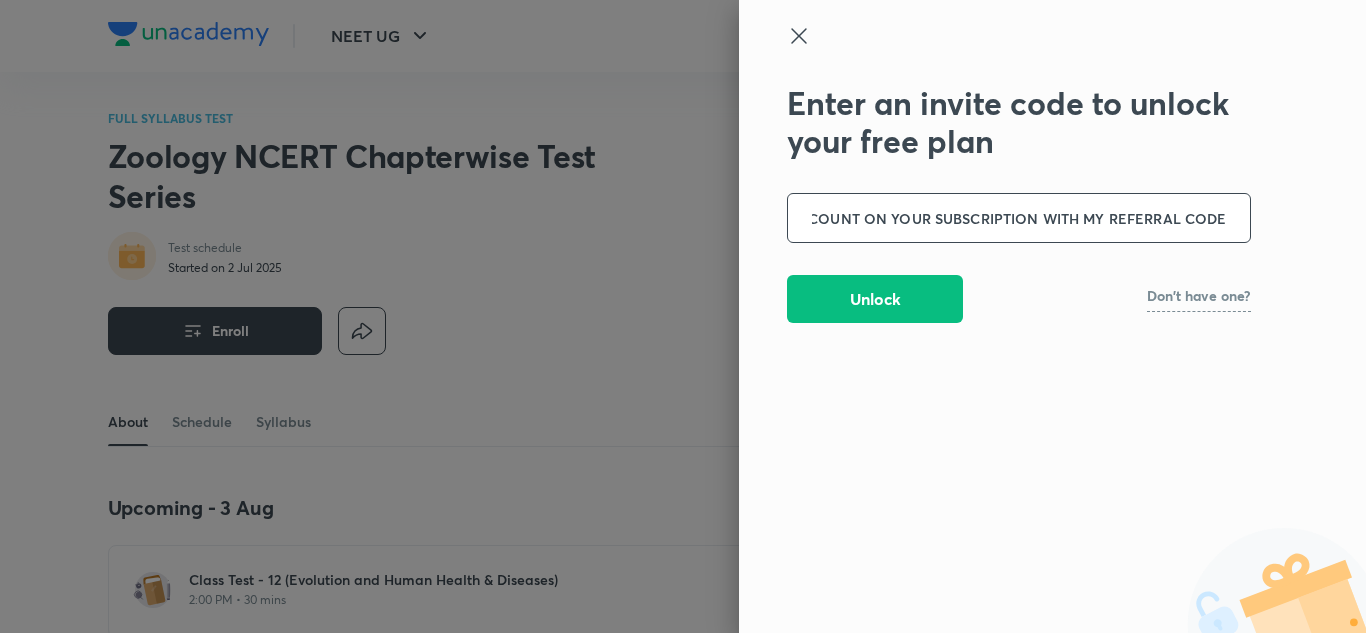 click on "SCOUNT ON YOUR SUBSCRIPTION WITH MY REFERRAL CODE[PHONE]  CLICK ON THIS LINK TO SUBSCRIBE HTTPS://UNACADEMY.COM/GOAL/-/YOTUH/SUBSCRIBE?REFERRAL_CODE=[PHONE]&SHOW_PRICING=TRUE  FOR ANY QUERIES, GIVE A CALL AT +91 [PHONE]" at bounding box center [1019, 218] 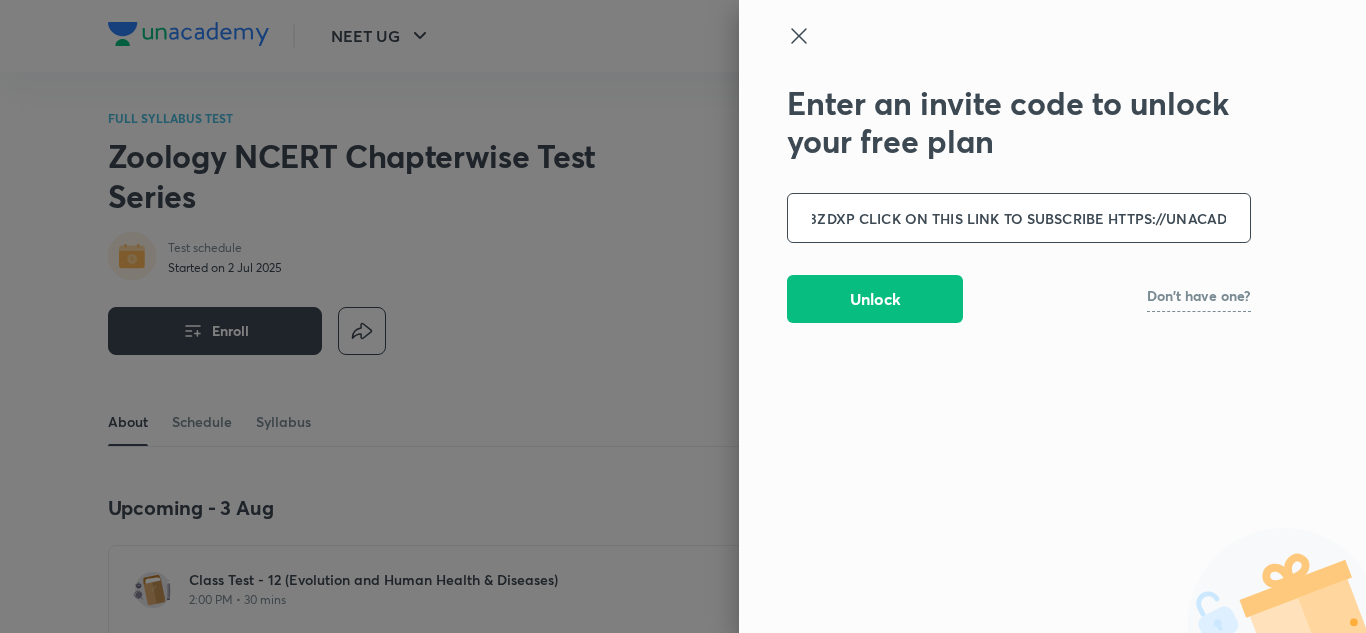 scroll, scrollTop: 0, scrollLeft: 0, axis: both 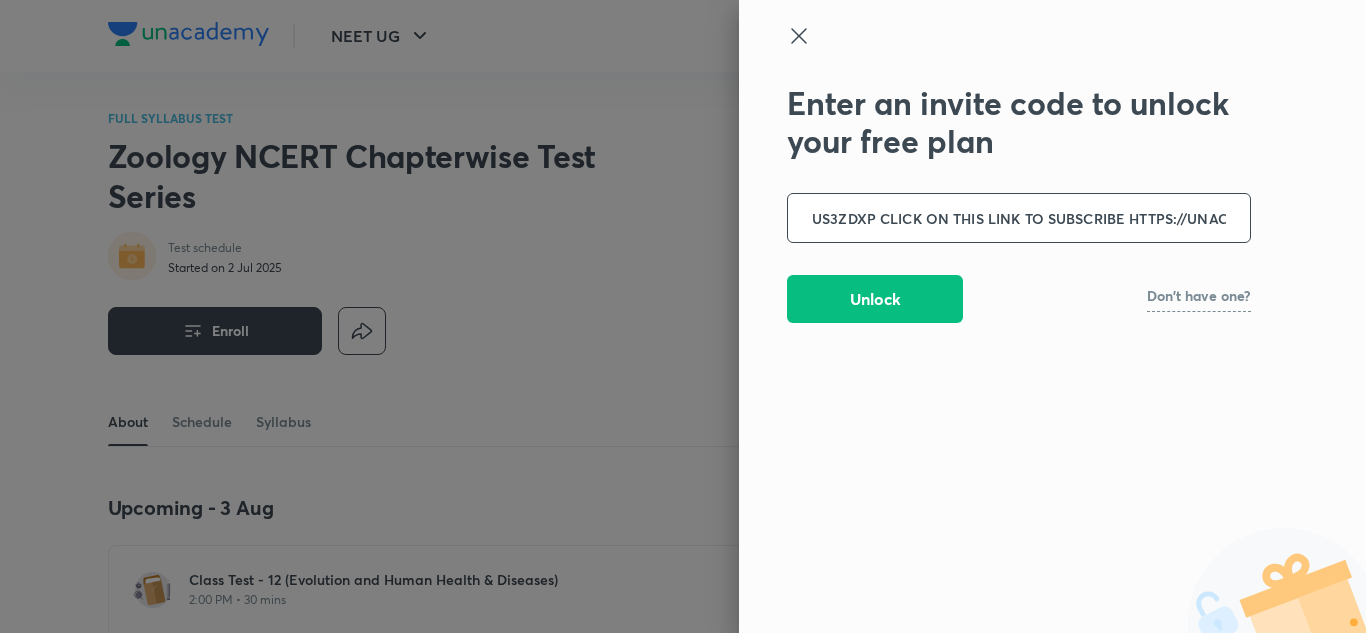 click on "US3ZDXP CLICK ON THIS LINK TO SUBSCRIBE HTTPS://UNACADEMY.COM/GOAL/-/YOTUH/SUBSCRIBE?REFERRAL_CODE=PLUS3ZDXP&SHOW_PRICING=TRUE FOR ANY QUERIES, GIVE A CALL AT +[COUNTRY CODE] [PHONE]" at bounding box center (1019, 218) 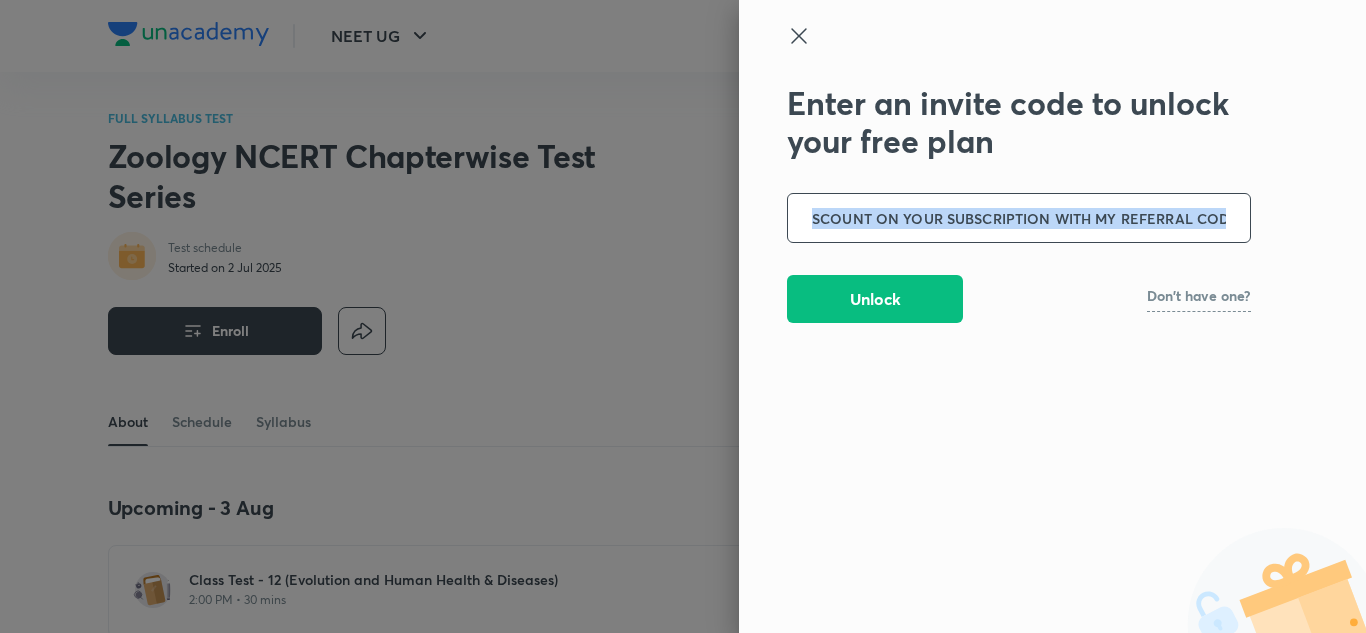 drag, startPoint x: 807, startPoint y: 219, endPoint x: 819, endPoint y: 206, distance: 17.691807 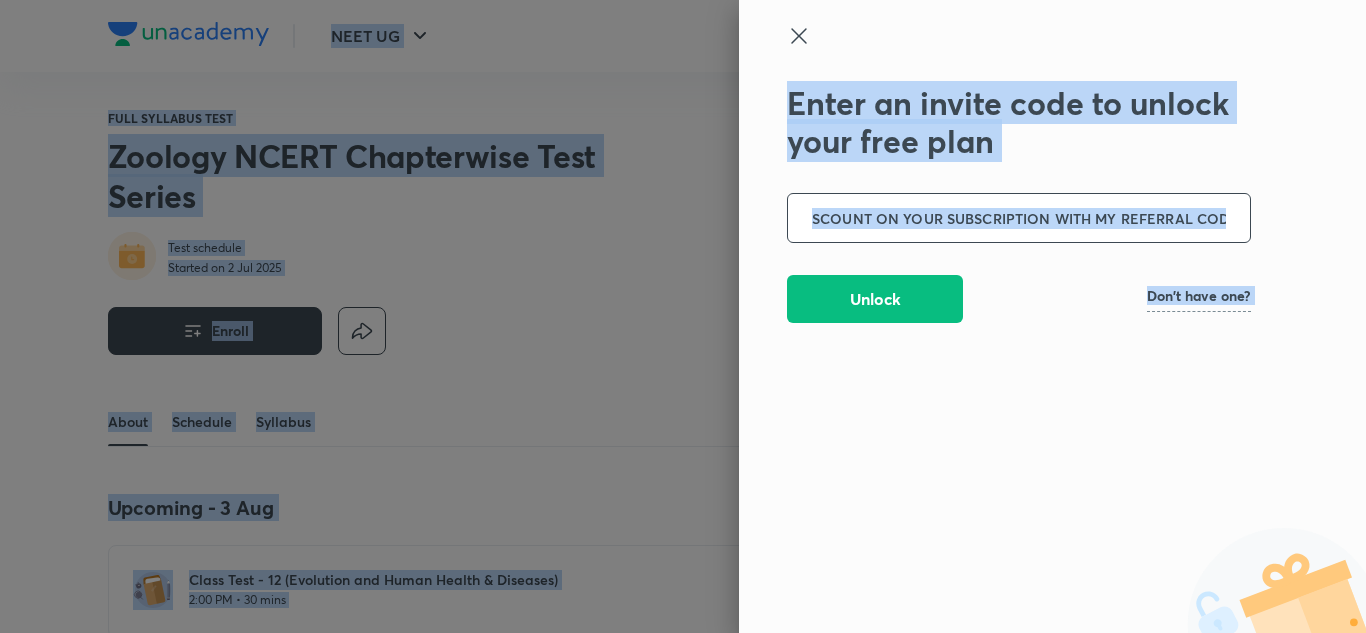 click on "SCOUNT ON YOUR SUBSCRIPTION WITH MY REFERRAL CODE[PHONE]  CLICK ON THIS LINK TO SUBSCRIBE HTTPS://UNACADEMY.COM/GOAL/-/YOTUH/SUBSCRIBE?REFERRAL_CODE=[PHONE]&SHOW_PRICING=TRUE  FOR ANY QUERIES, GIVE A CALL AT +91 [PHONE]" at bounding box center (1019, 218) 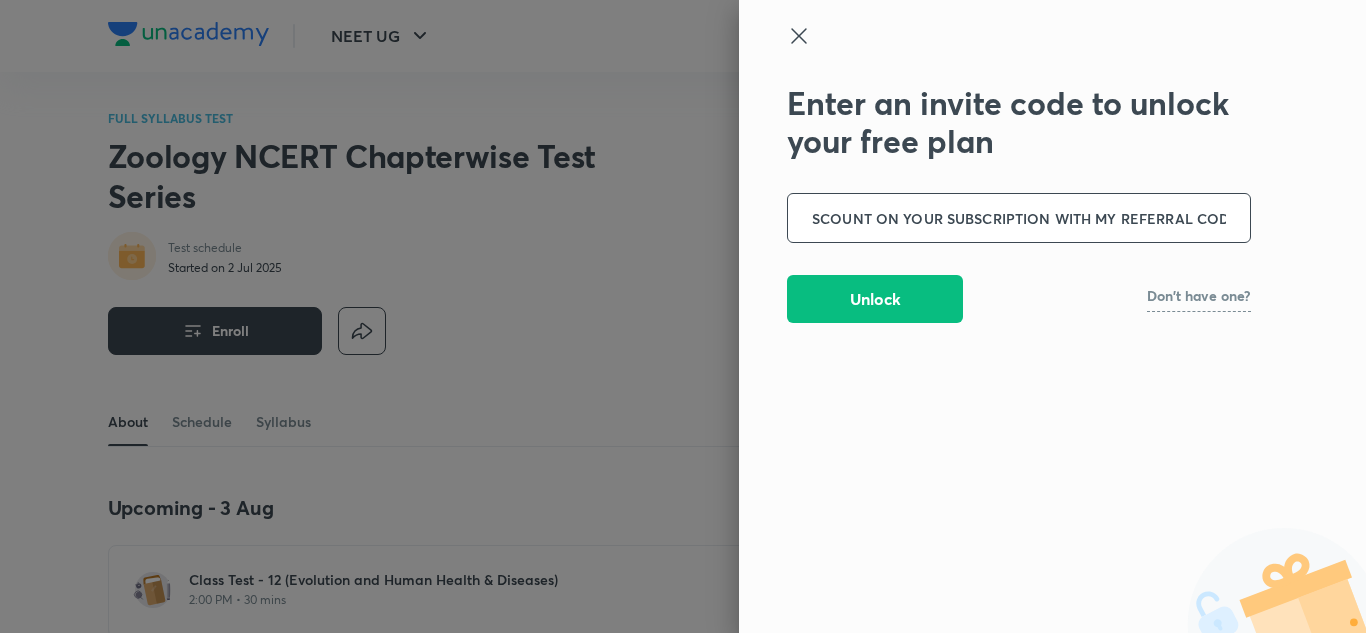 click on "SCOUNT ON YOUR SUBSCRIPTION WITH MY REFERRAL CODE PLUS3ZDXP  CLICK ON THIS LINK TO SUBSCRIBE HTTPS://UNACADEMY.COM/GOAL/-/YOTUH/SUBSCRIBE?REFERRAL_CODE=PLUS3ZDXP&SHOW_PRICING=TRUE  FOR ANY QUERIES, GIVE A CALL AT +91 [PHONE]" at bounding box center [1019, 218] 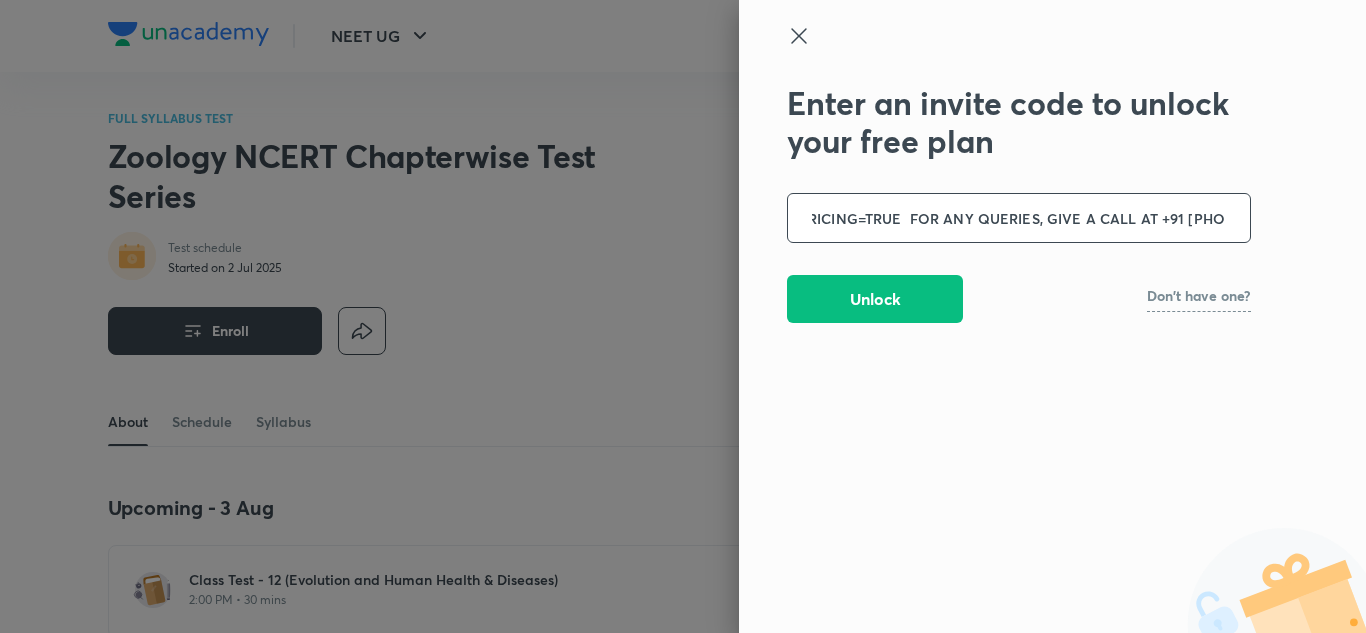 scroll, scrollTop: 0, scrollLeft: 1479, axis: horizontal 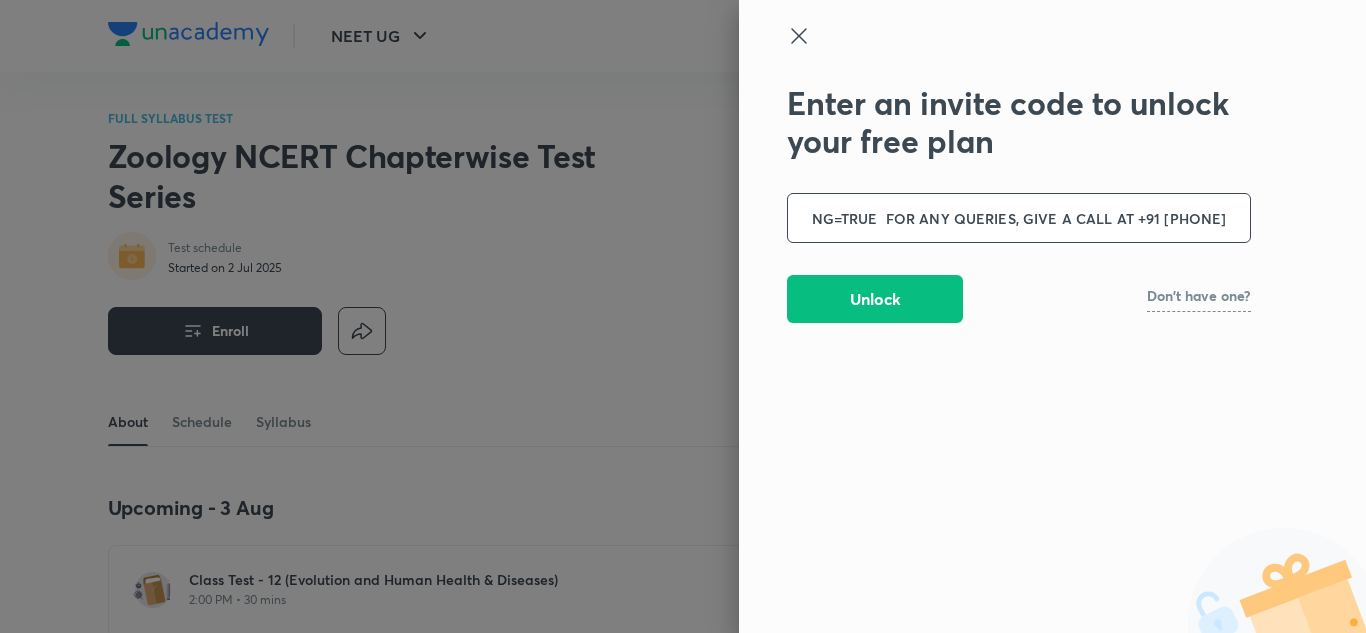 drag, startPoint x: 816, startPoint y: 218, endPoint x: 1248, endPoint y: 197, distance: 432.5101 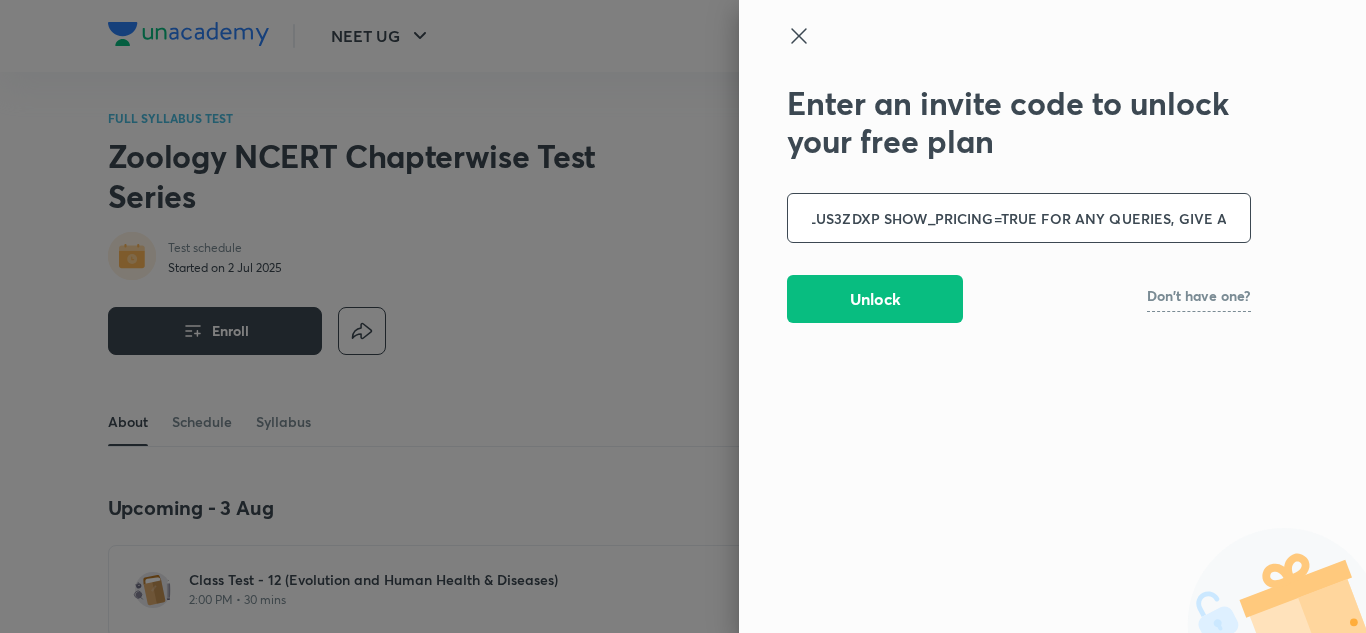 drag, startPoint x: 1228, startPoint y: 197, endPoint x: 1228, endPoint y: 219, distance: 22 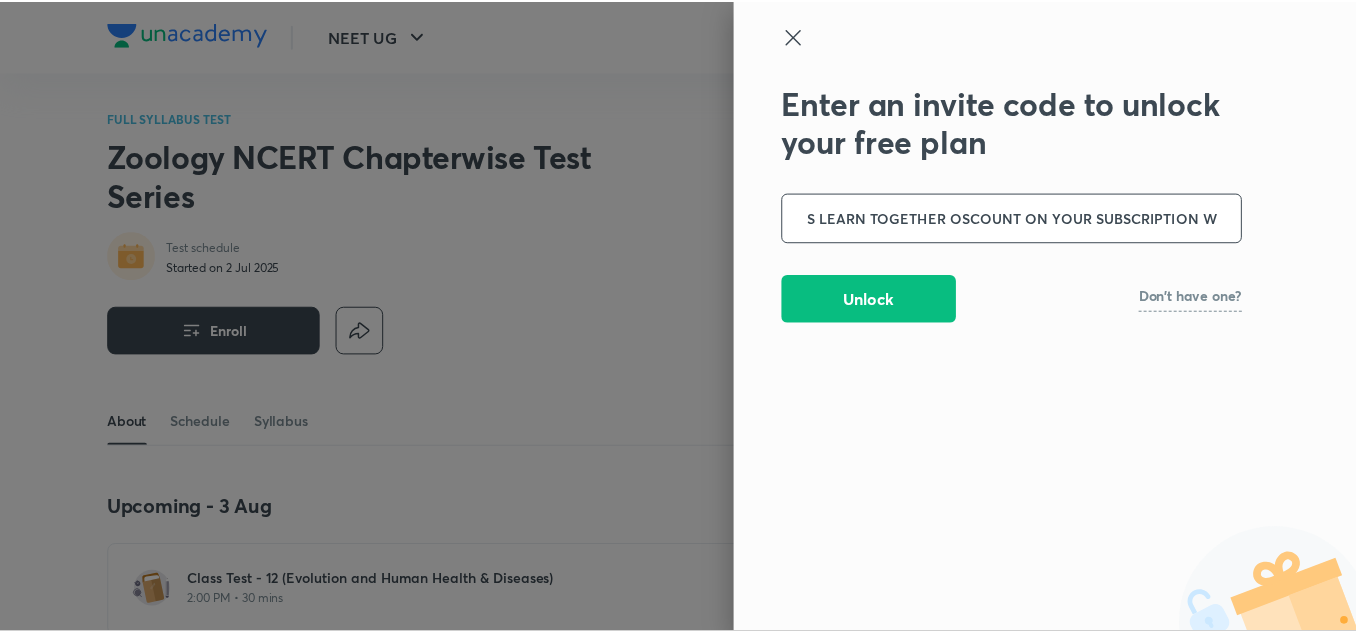 scroll, scrollTop: 0, scrollLeft: 0, axis: both 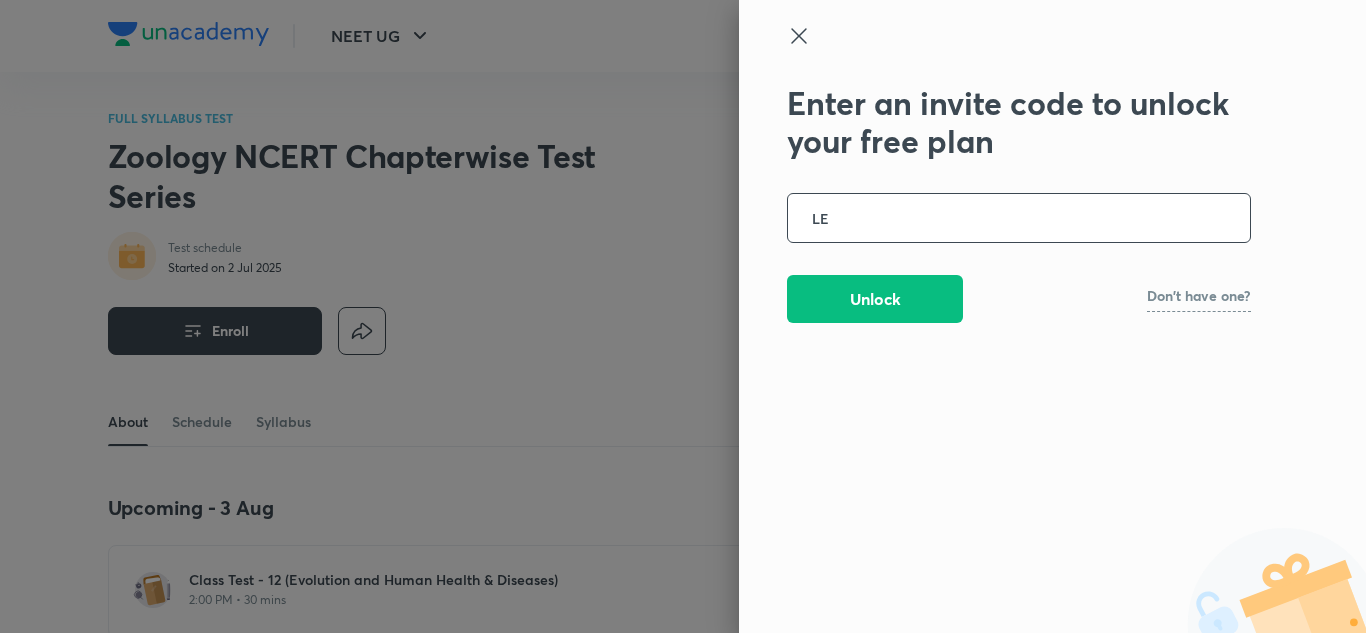 type on "L" 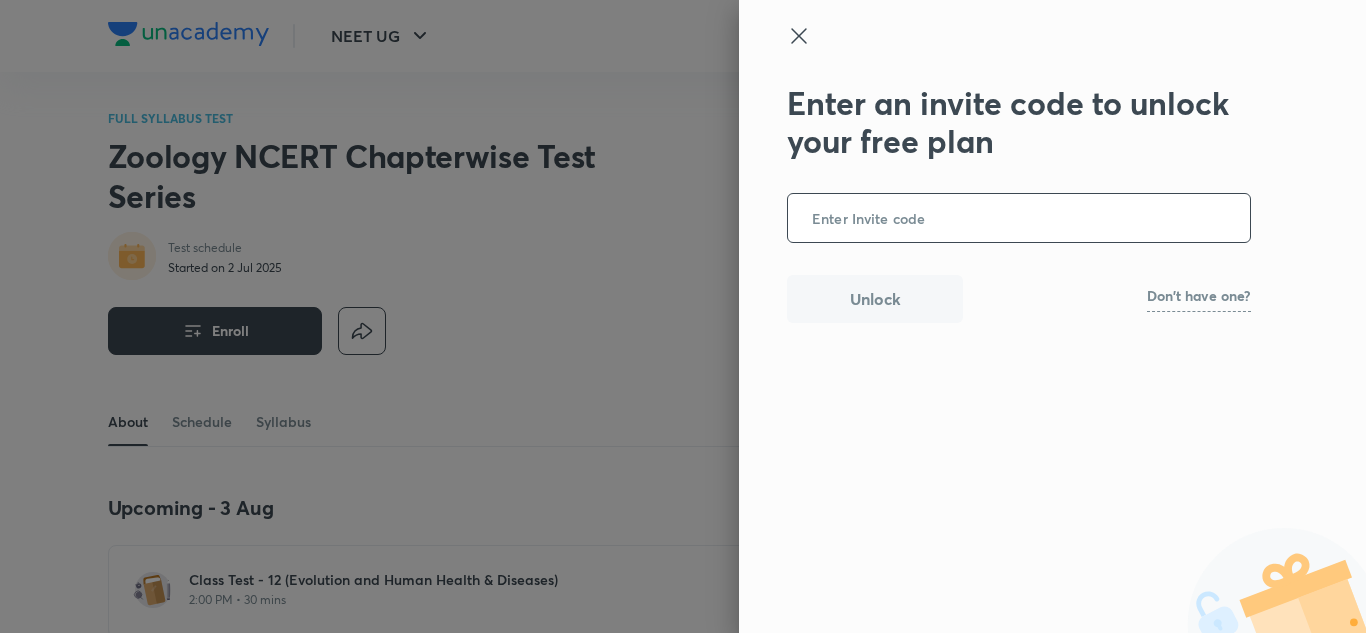 type 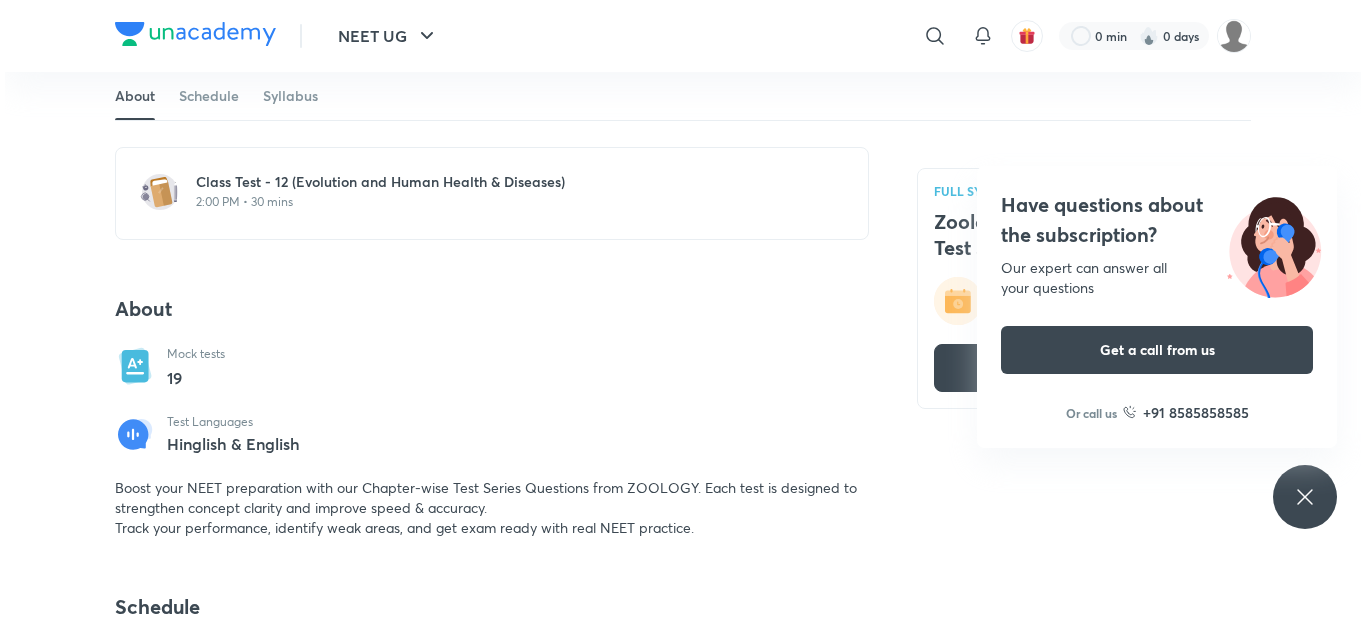 scroll, scrollTop: 399, scrollLeft: 0, axis: vertical 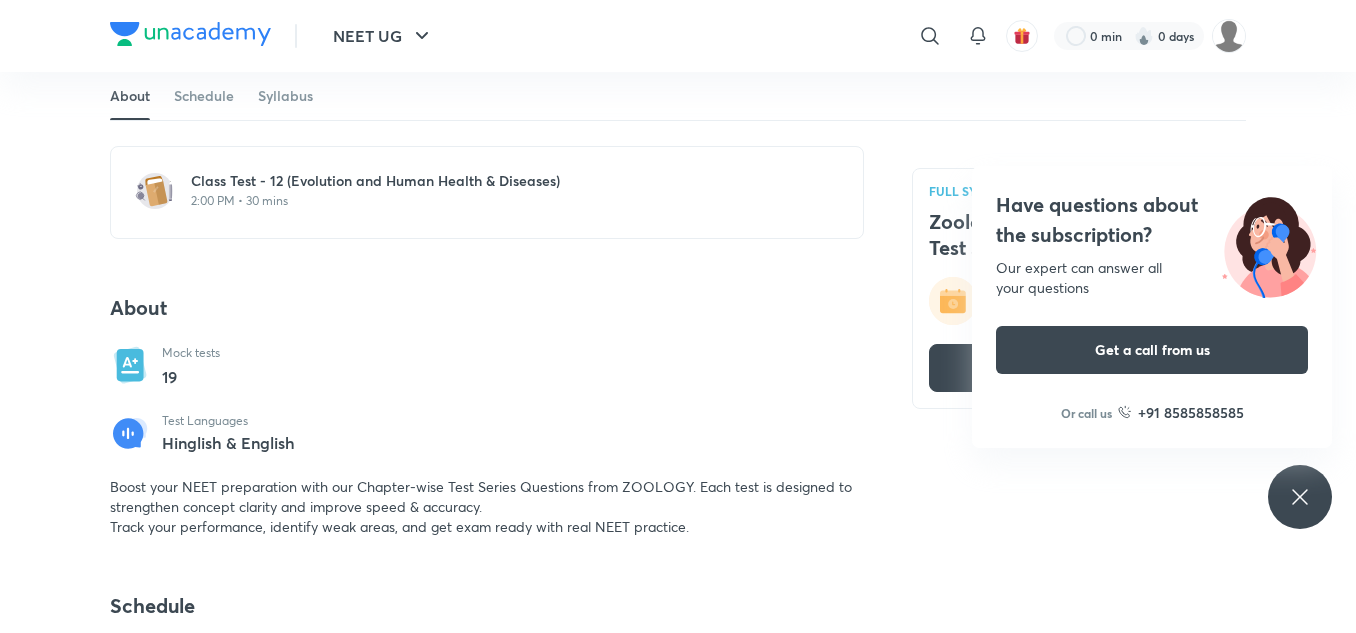 click 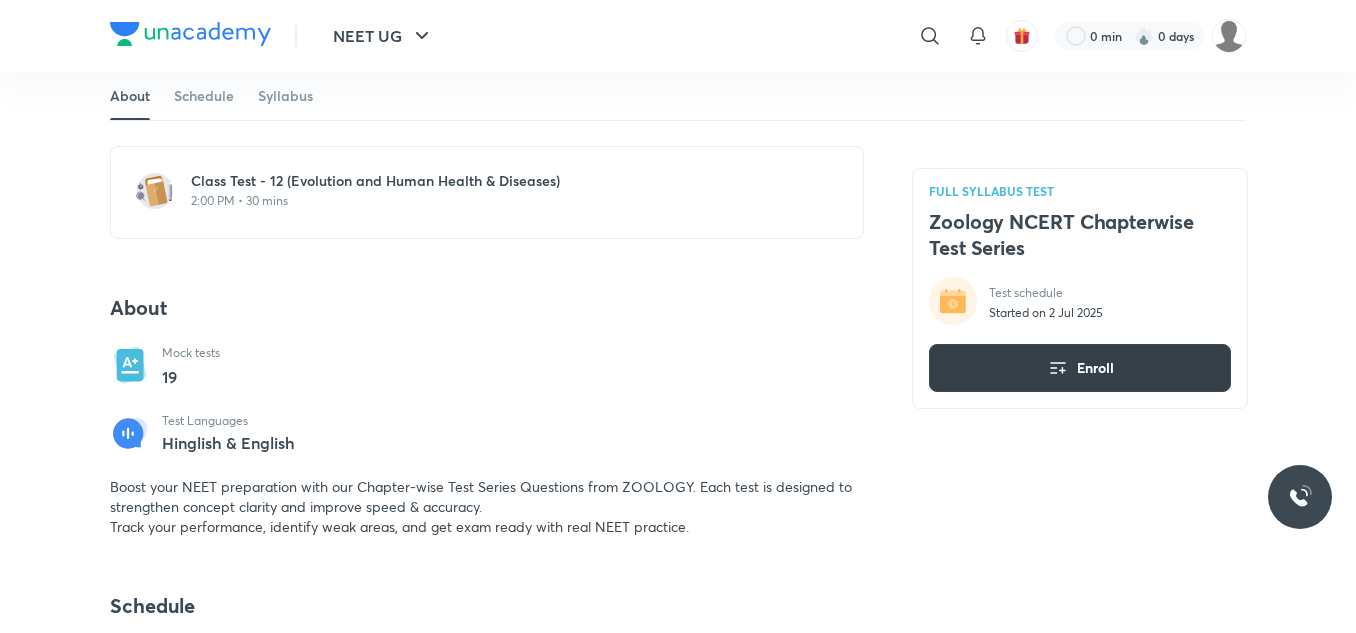 click on "Enroll" at bounding box center [1080, 368] 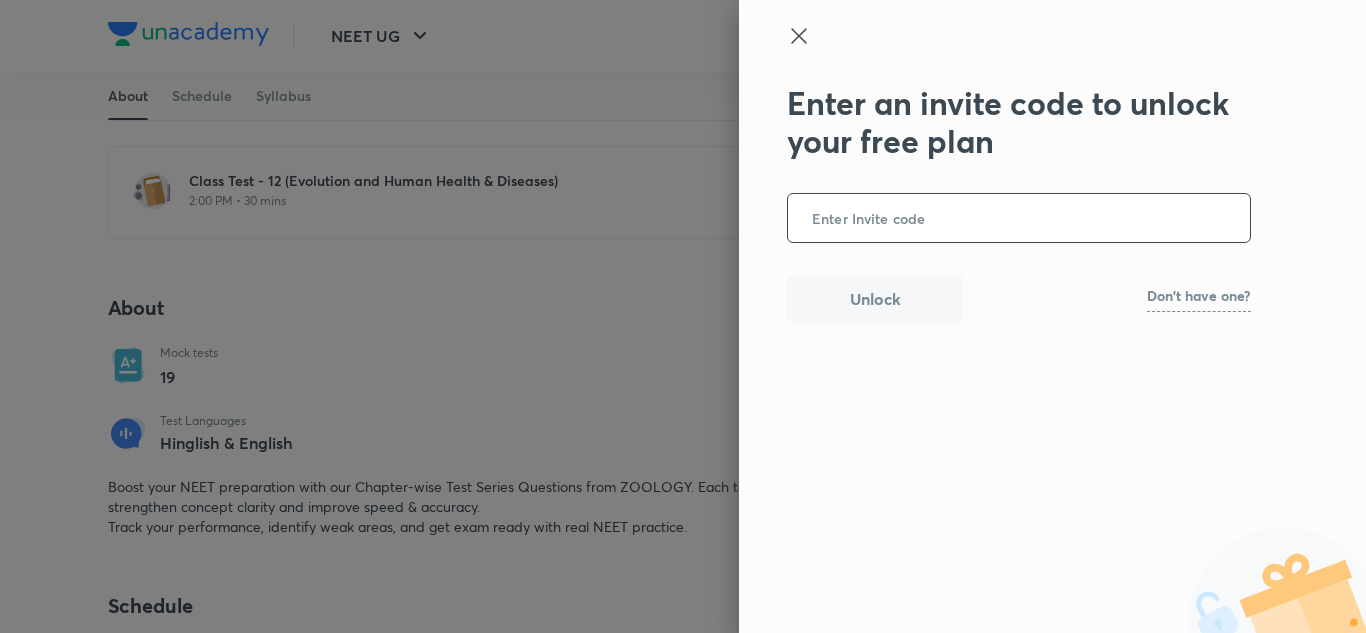 click at bounding box center (1019, 218) 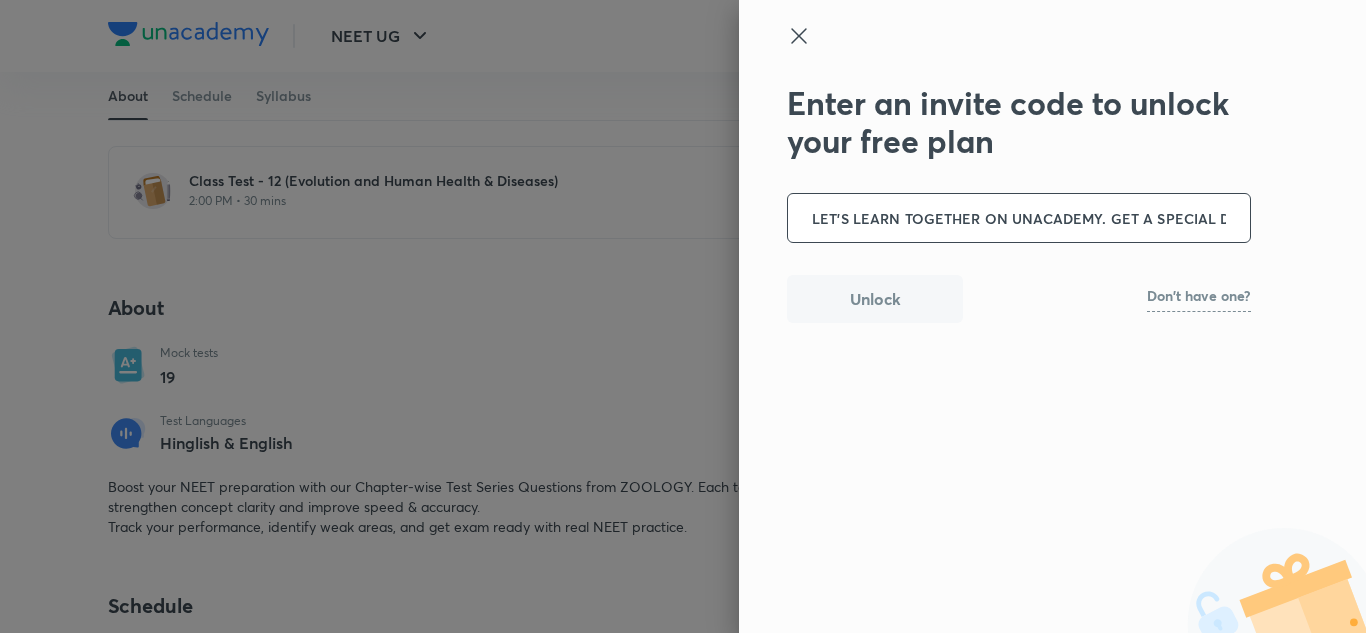 scroll, scrollTop: 0, scrollLeft: 1895, axis: horizontal 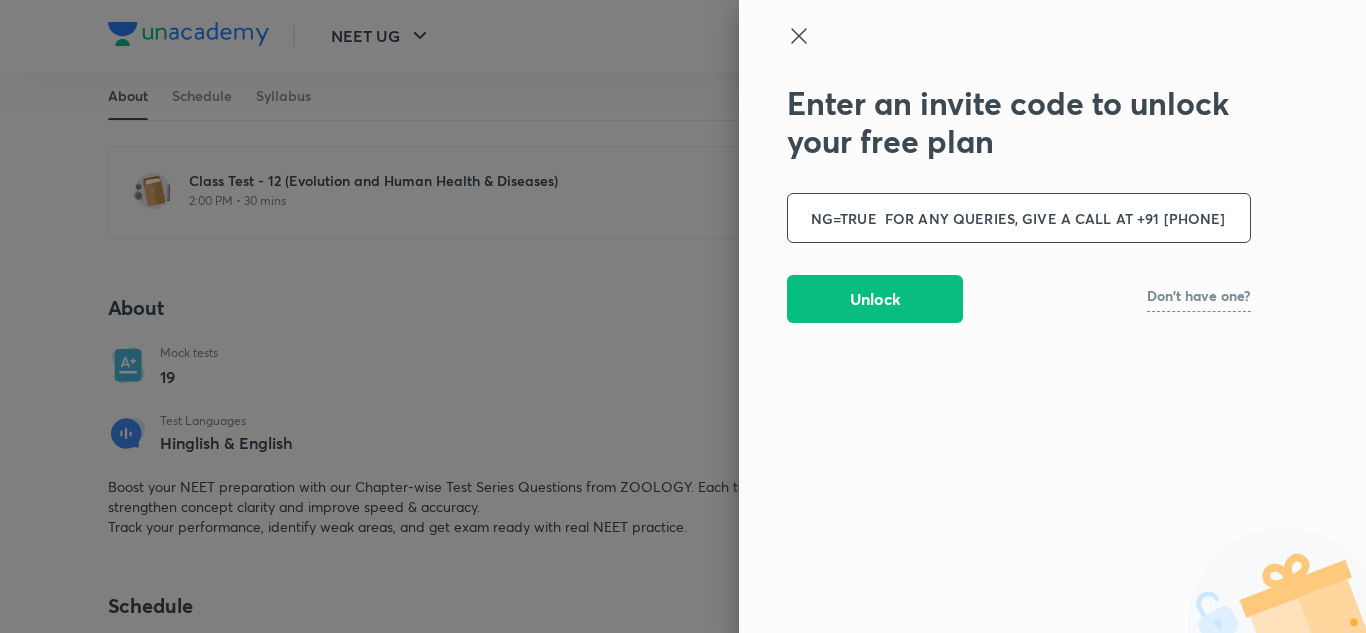 click on "LET'S LEARN TOGETHER ON UNACADEMY. GET A SPECIAL DISCOUNT ON YOUR SUBSCRIPTION WITH MY REFERRAL CODE [PHONE]  CLICK ON THIS LINK TO SUBSCRIBE HTTPS://UNACADEMY.COM/GOAL/-/YOTUH/SUBSCRIBE?REFERRAL_CODE=[PHONE]&SHOW_PRICING=TRUE  FOR ANY QUERIES, GIVE A CALL AT +91 [PHONE]" at bounding box center [1019, 218] 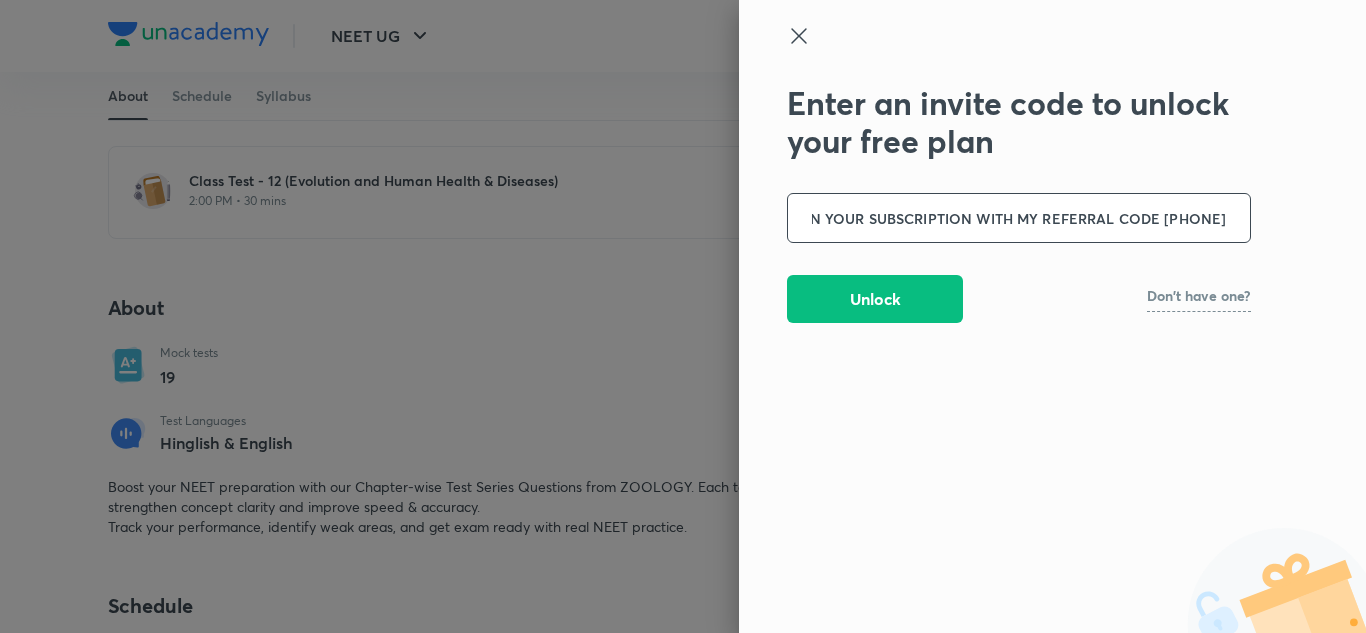 scroll, scrollTop: 0, scrollLeft: 521, axis: horizontal 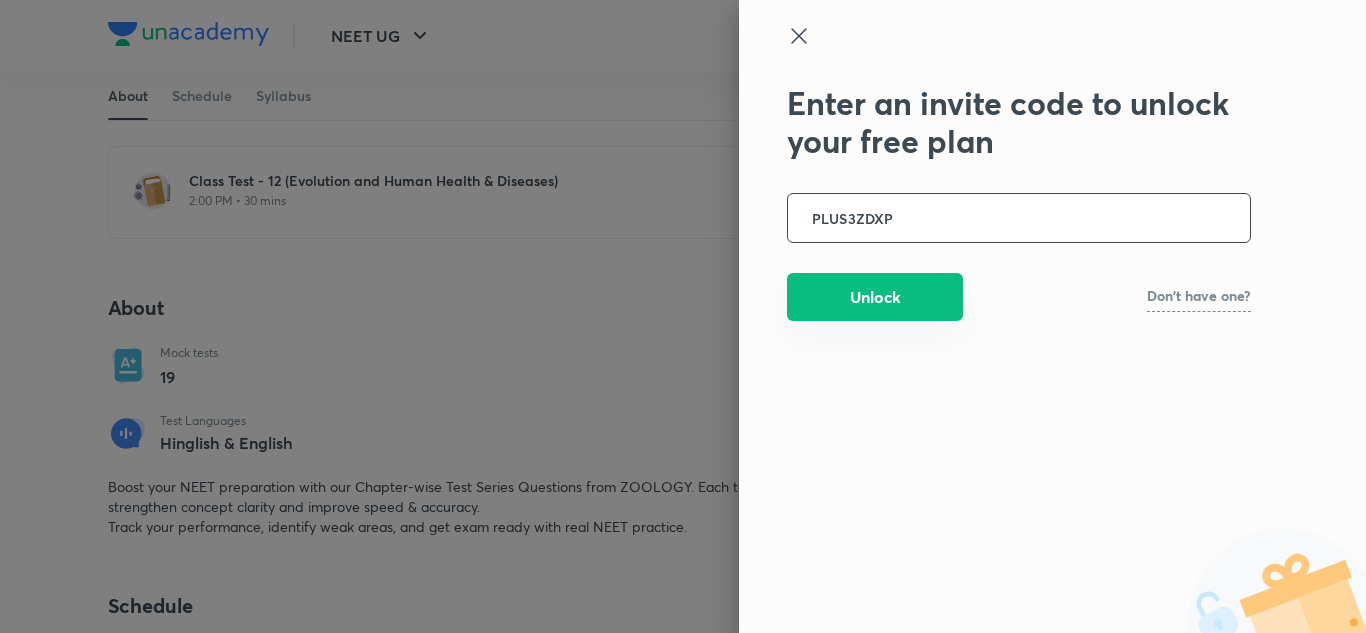 type on "PLUS3ZDXP" 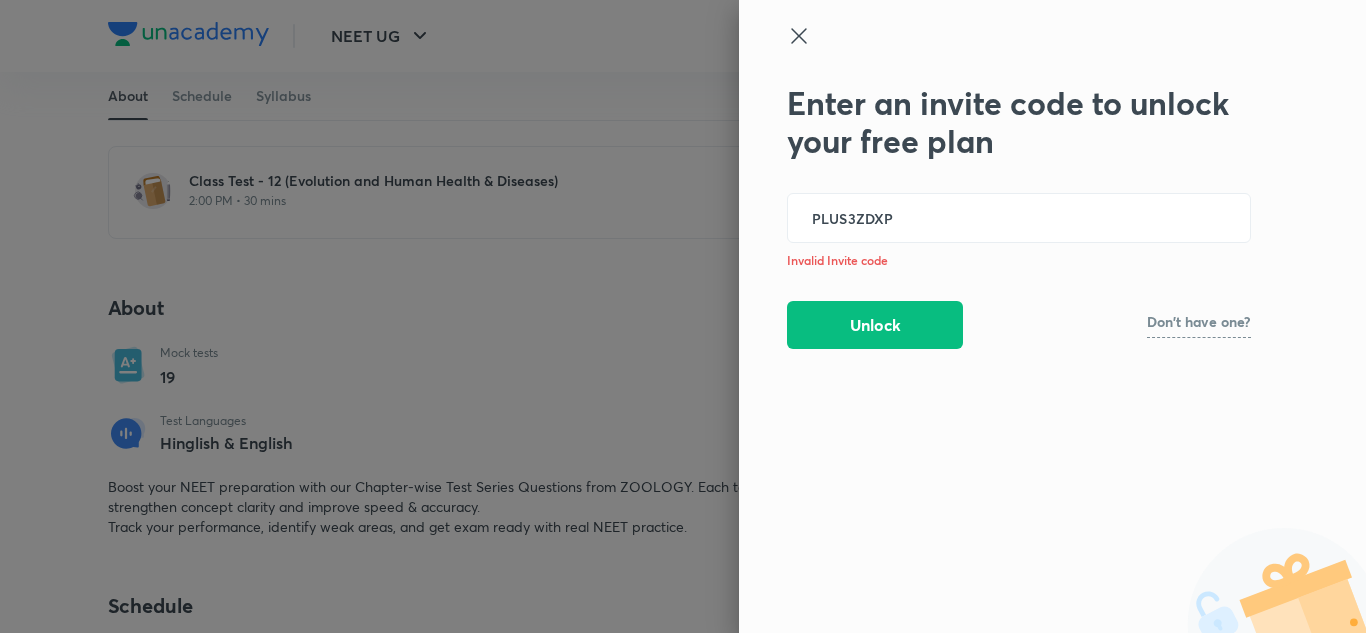 drag, startPoint x: 624, startPoint y: 251, endPoint x: 805, endPoint y: 33, distance: 283.34607 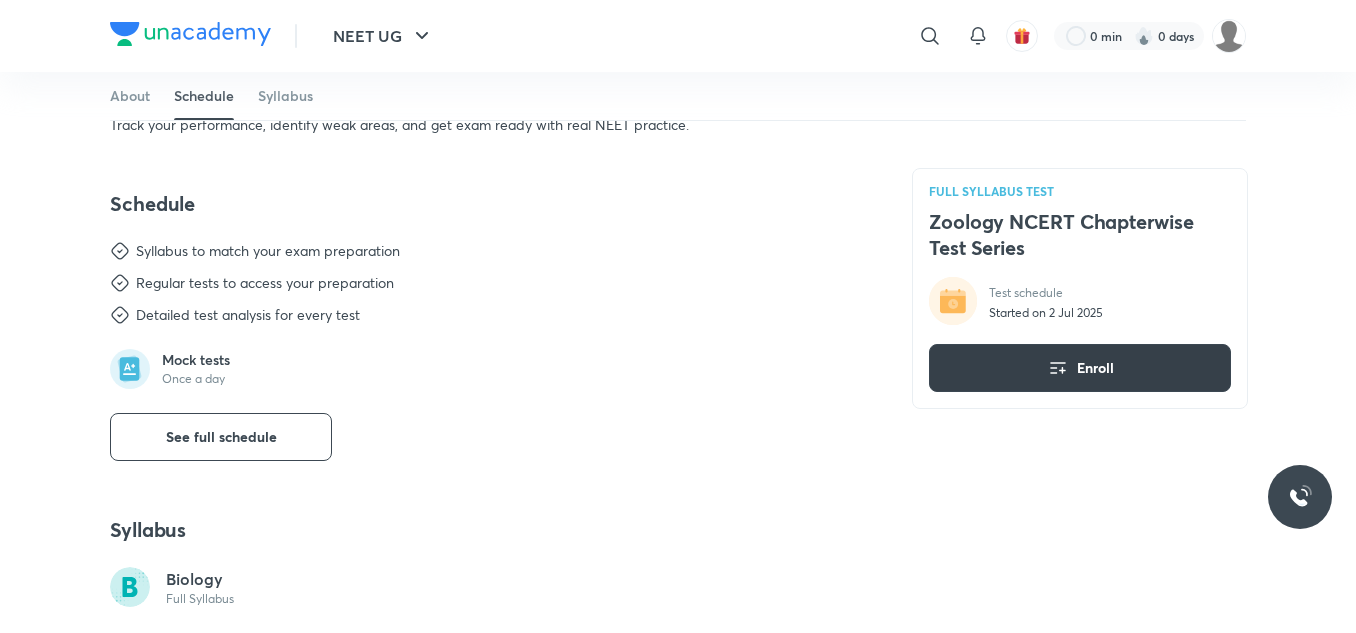 scroll, scrollTop: 800, scrollLeft: 0, axis: vertical 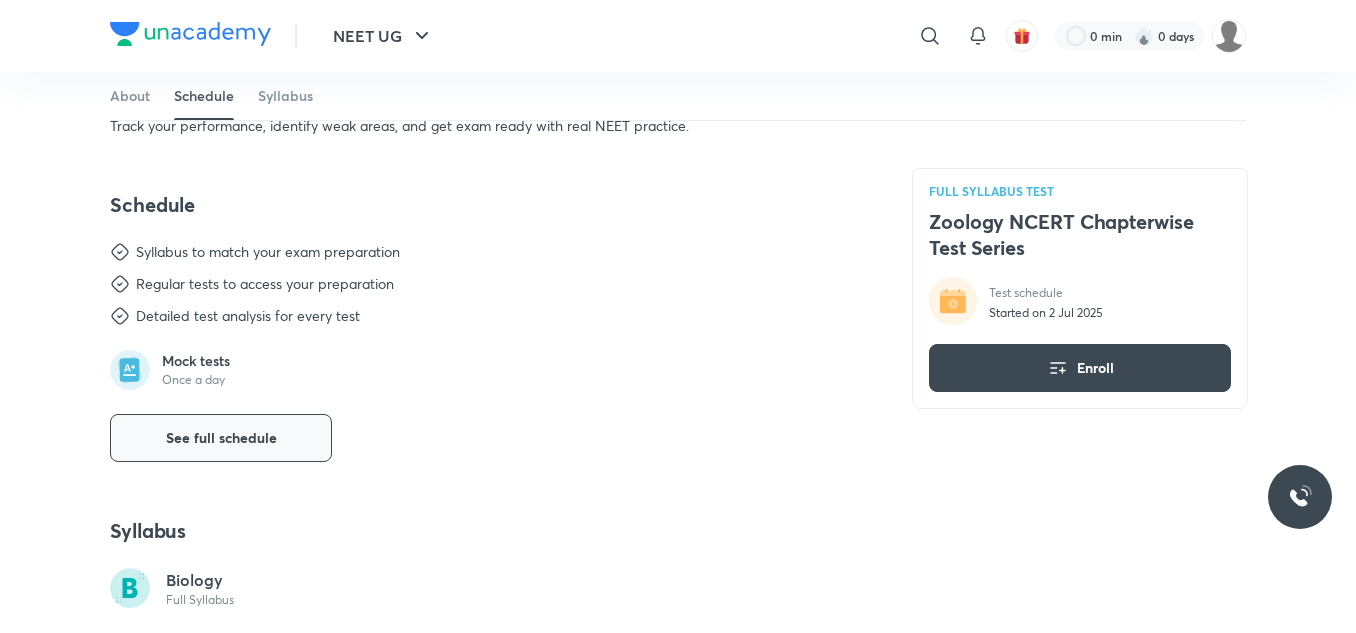 click on "See full schedule" at bounding box center (221, 438) 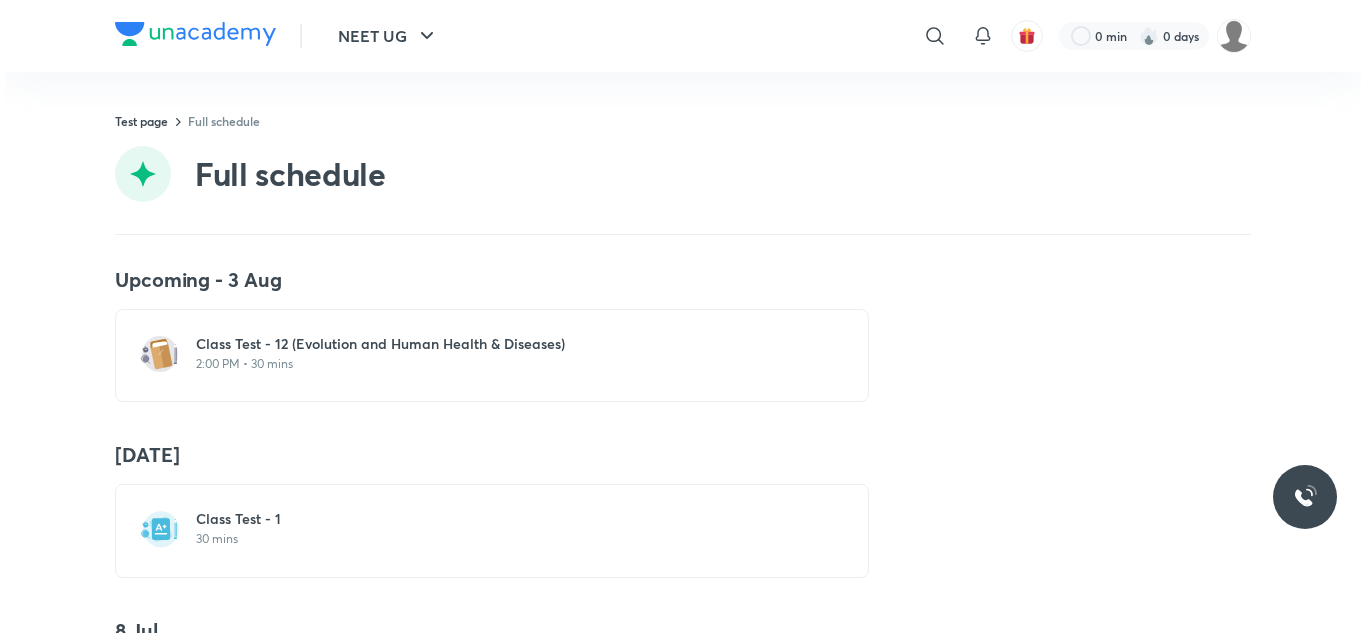 scroll, scrollTop: 0, scrollLeft: 0, axis: both 